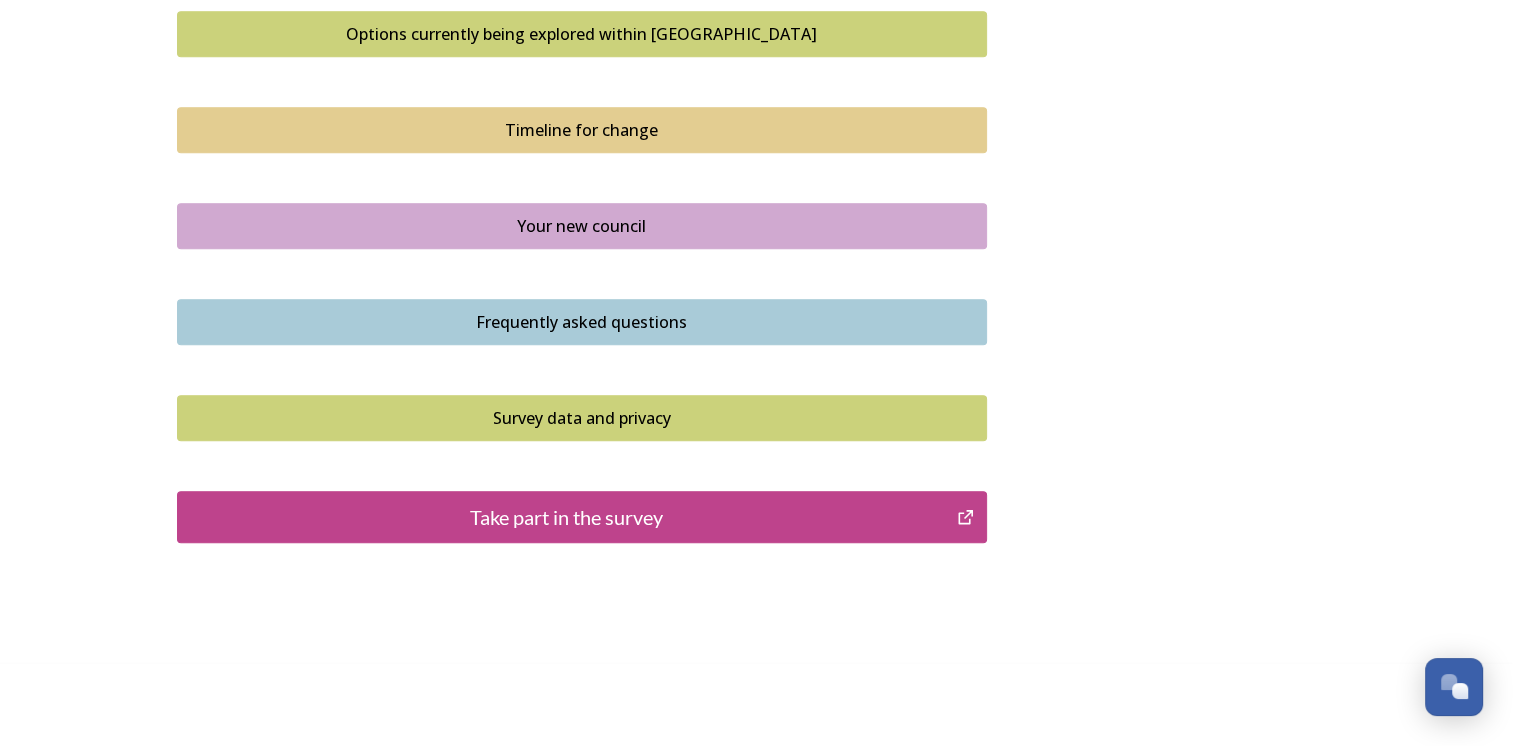 scroll, scrollTop: 1402, scrollLeft: 0, axis: vertical 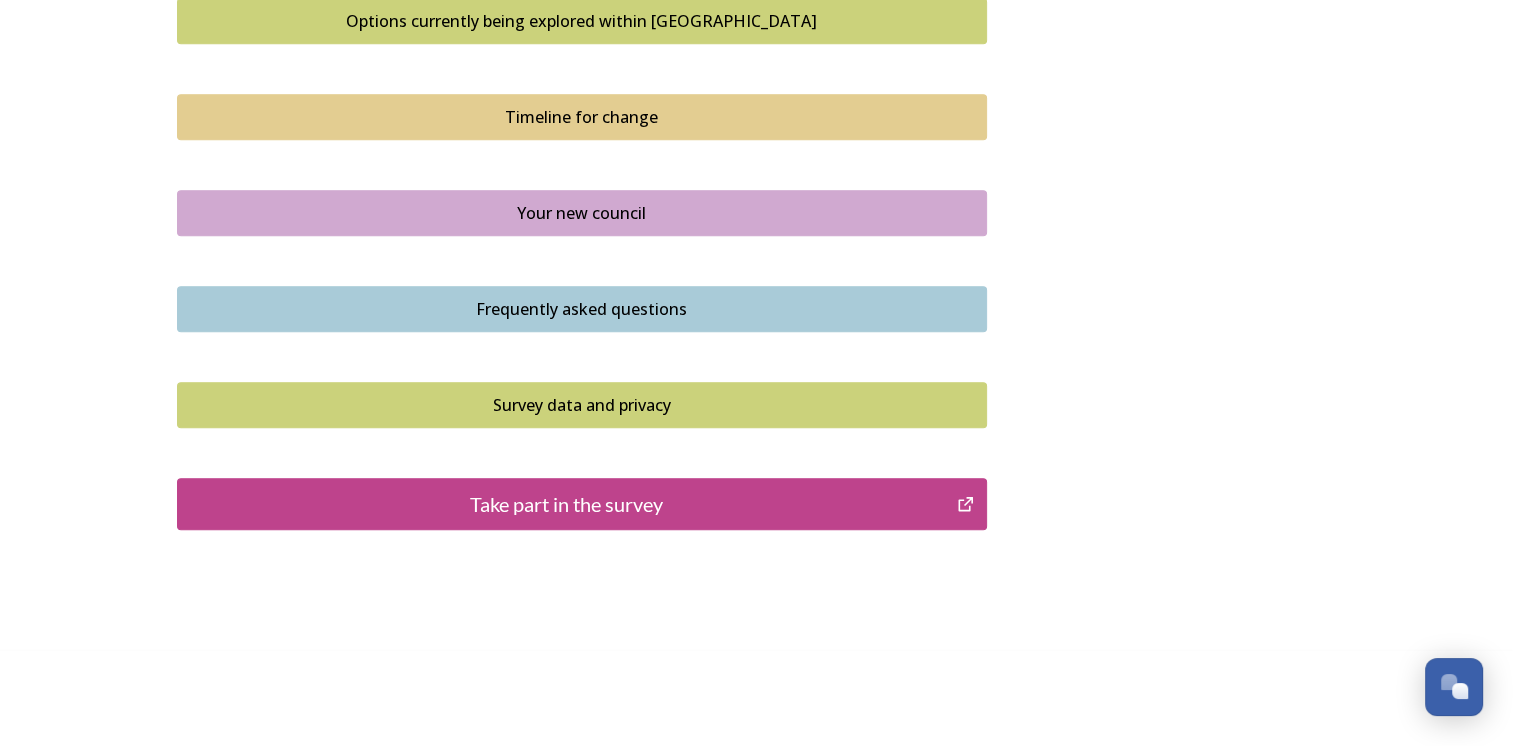 click on "Take part in the survey" at bounding box center [567, 504] 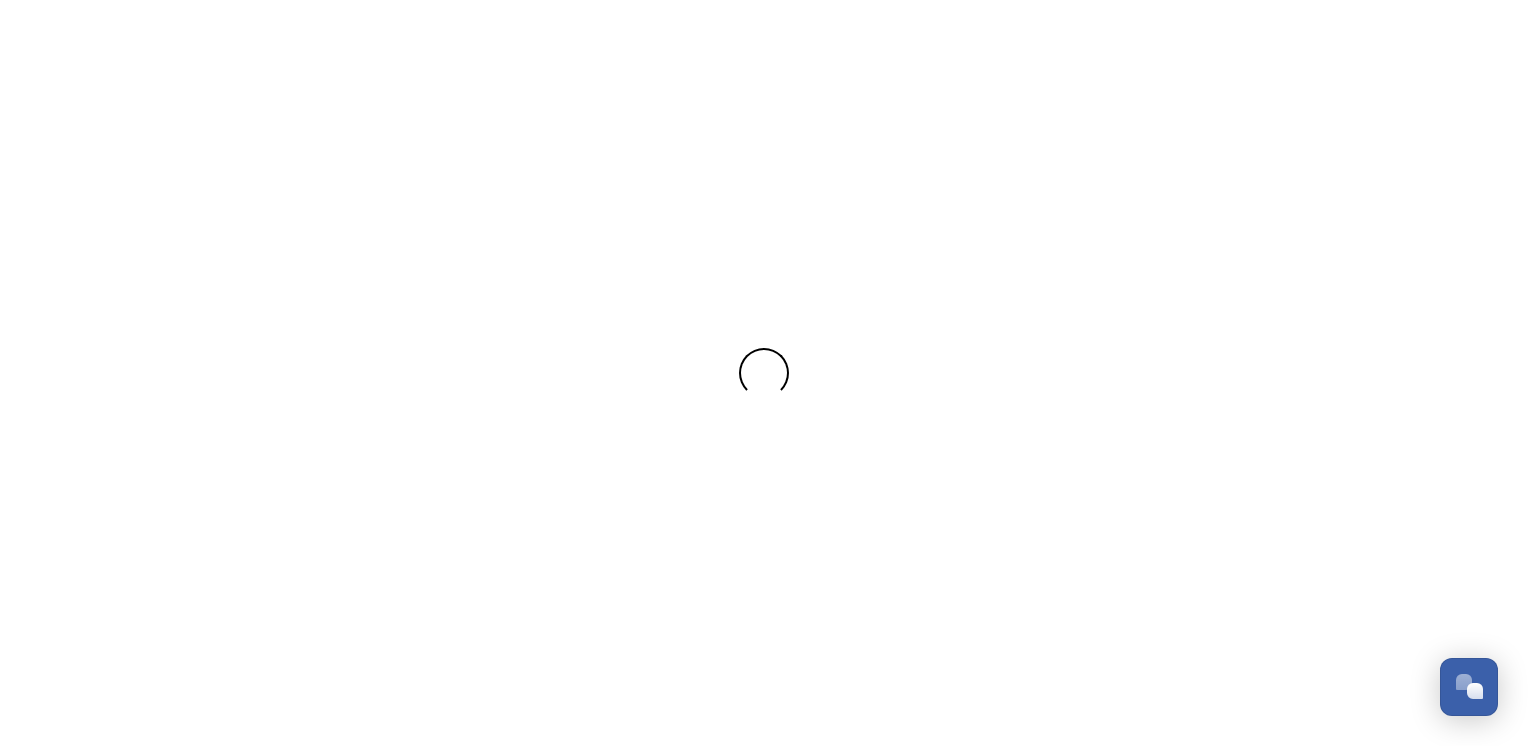 scroll, scrollTop: 0, scrollLeft: 0, axis: both 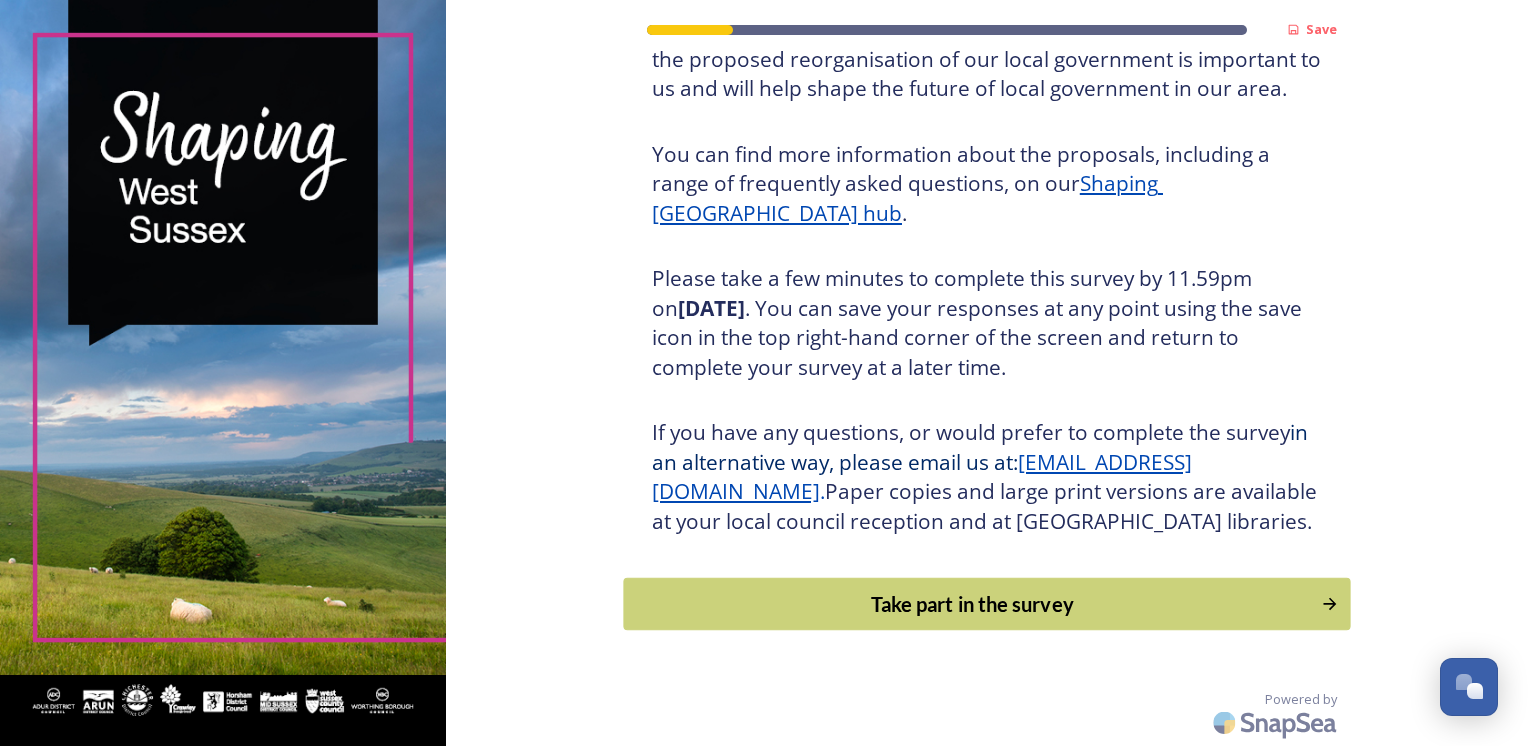 click on "Take part in the survey" at bounding box center (972, 604) 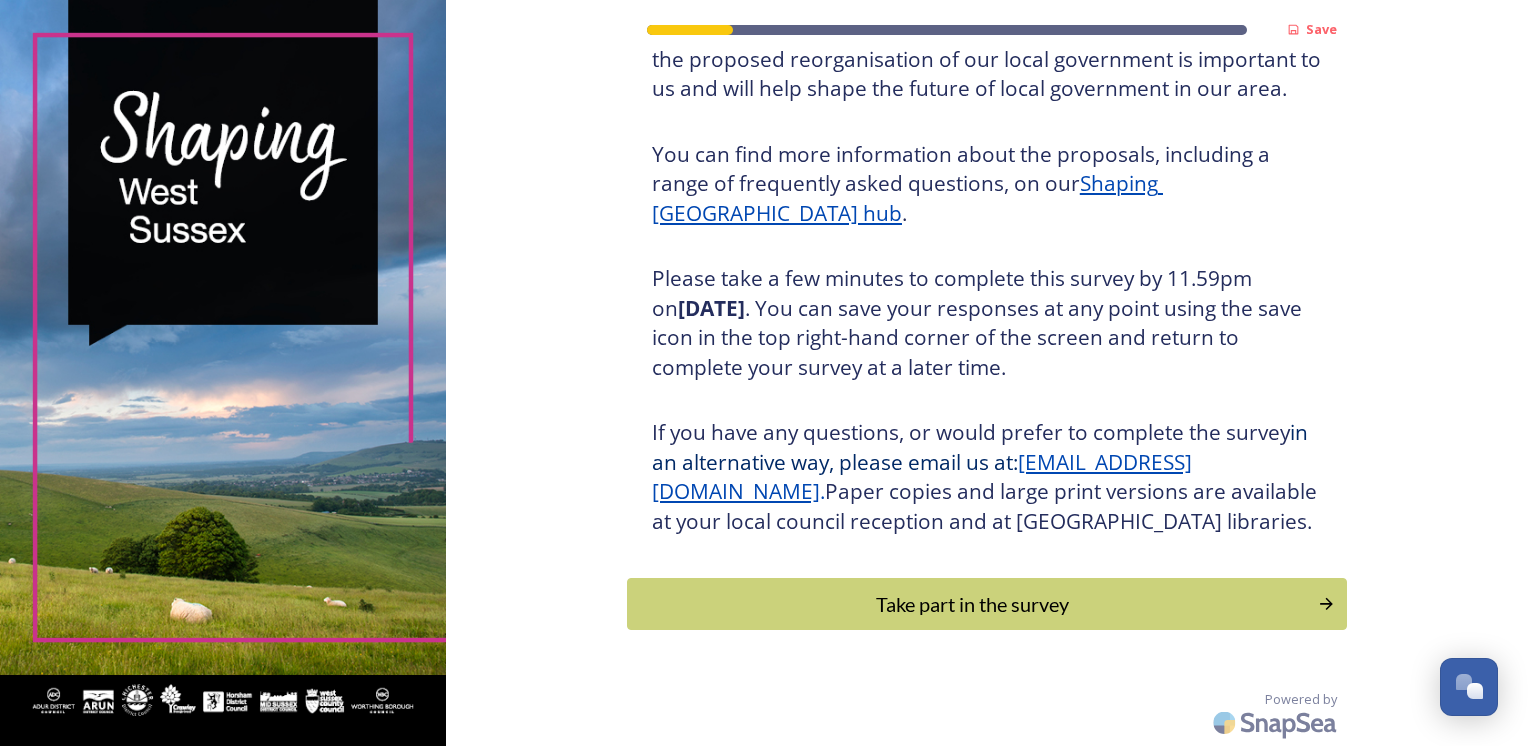 scroll, scrollTop: 0, scrollLeft: 0, axis: both 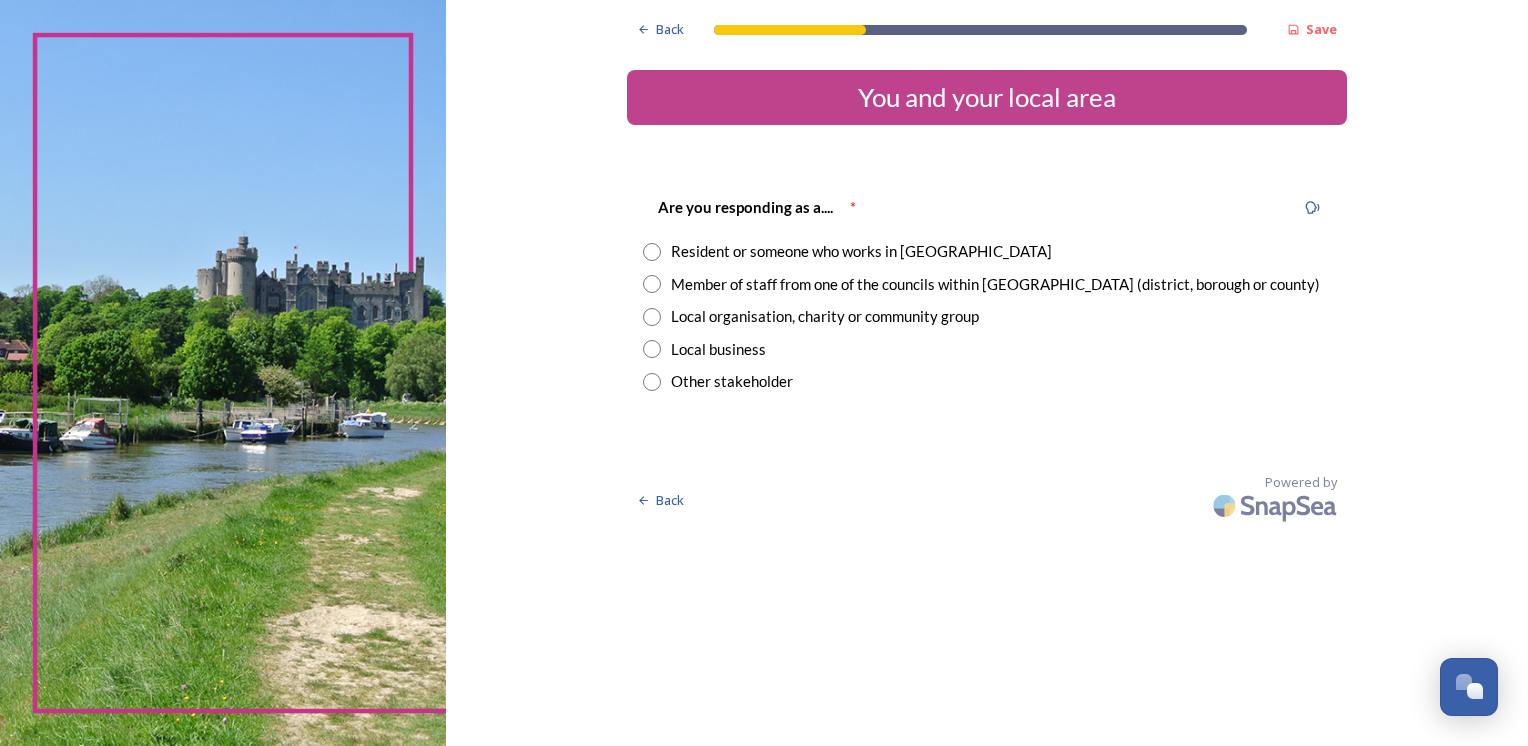 click at bounding box center [652, 252] 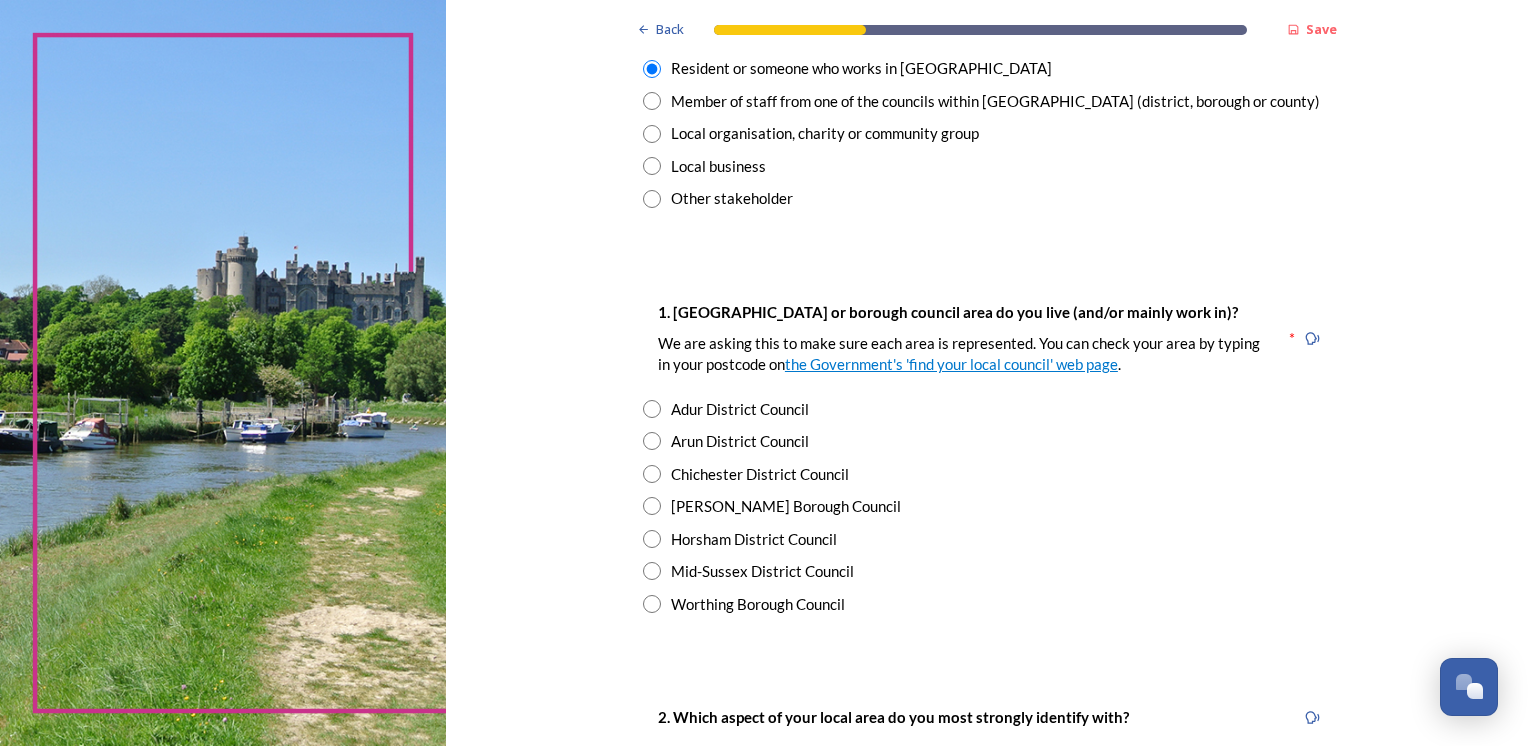 scroll, scrollTop: 300, scrollLeft: 0, axis: vertical 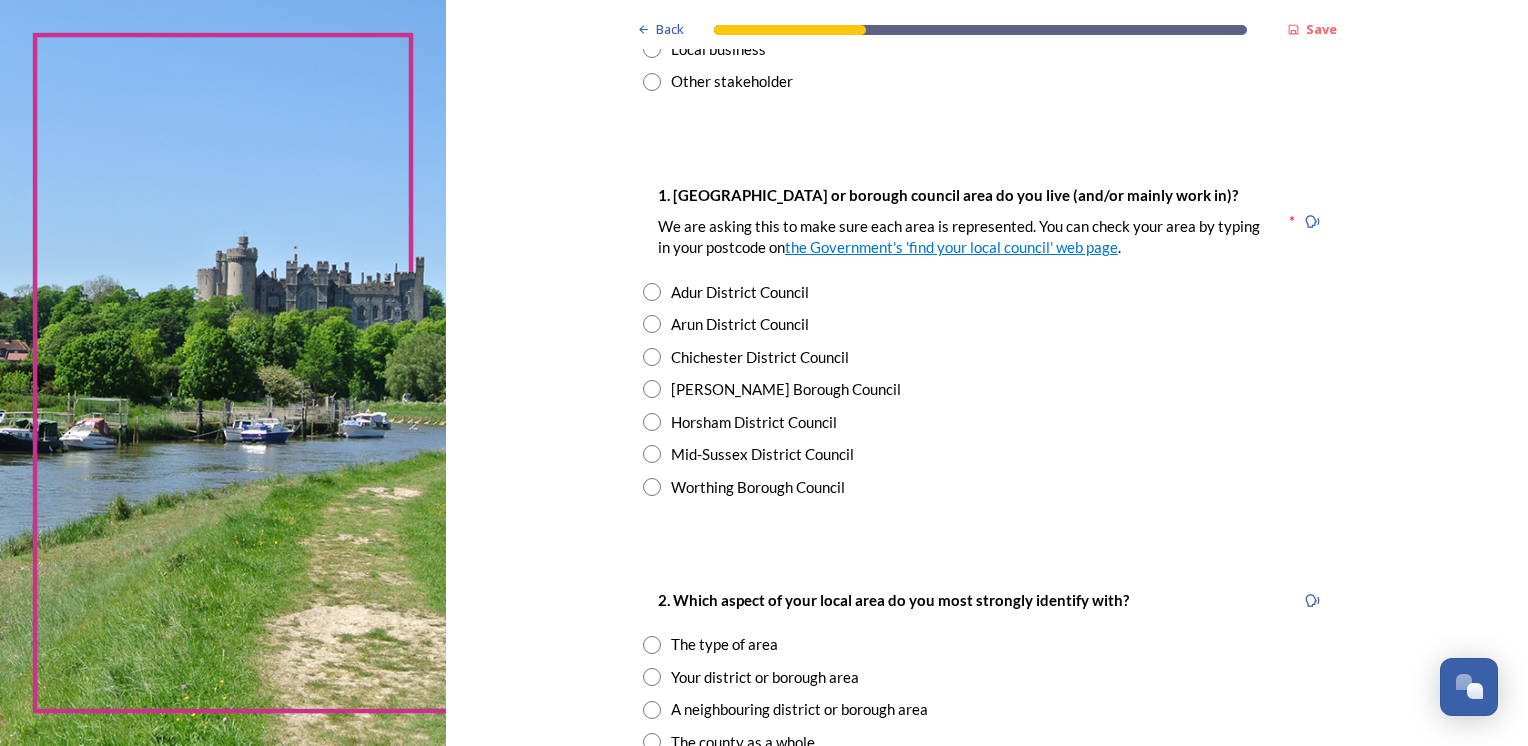 click at bounding box center [652, 454] 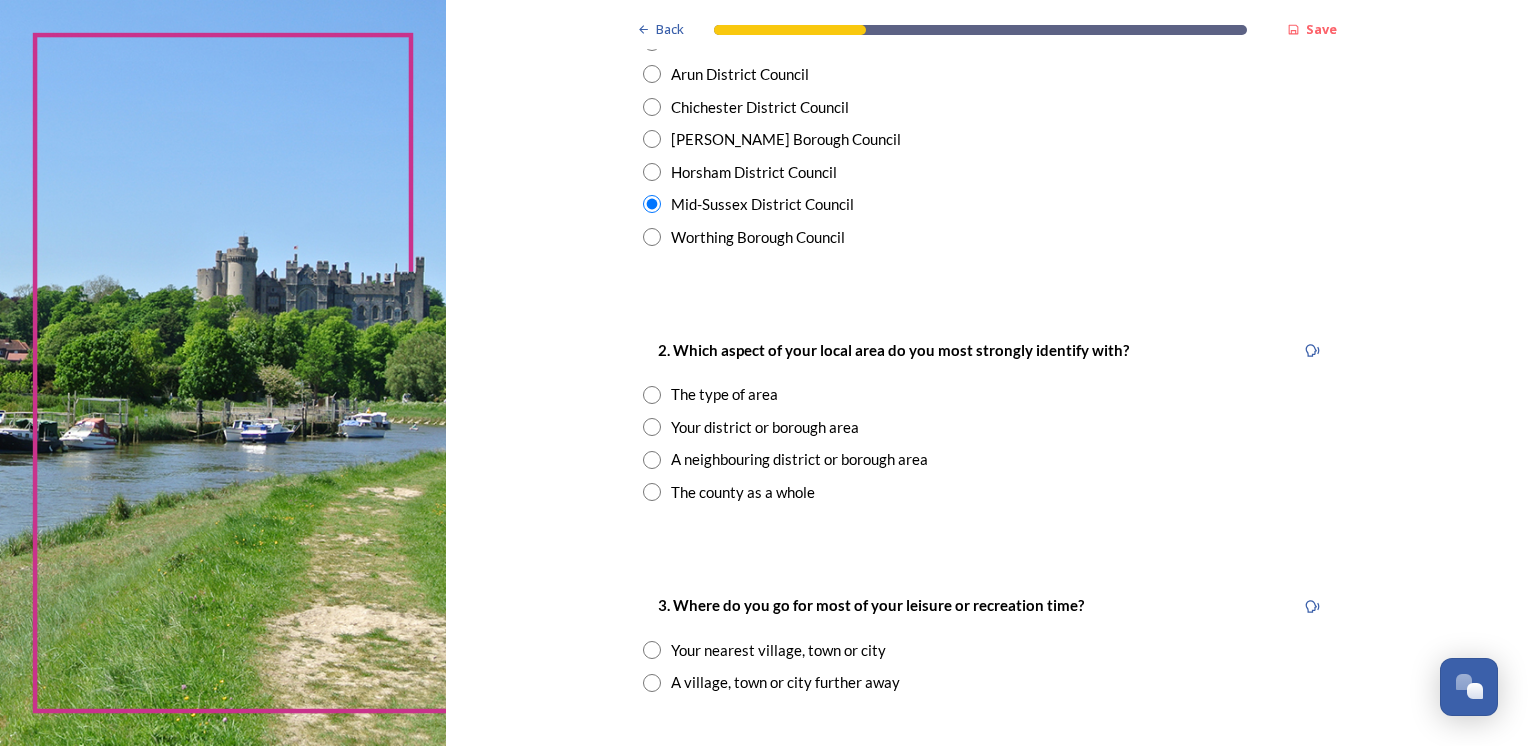 scroll, scrollTop: 700, scrollLeft: 0, axis: vertical 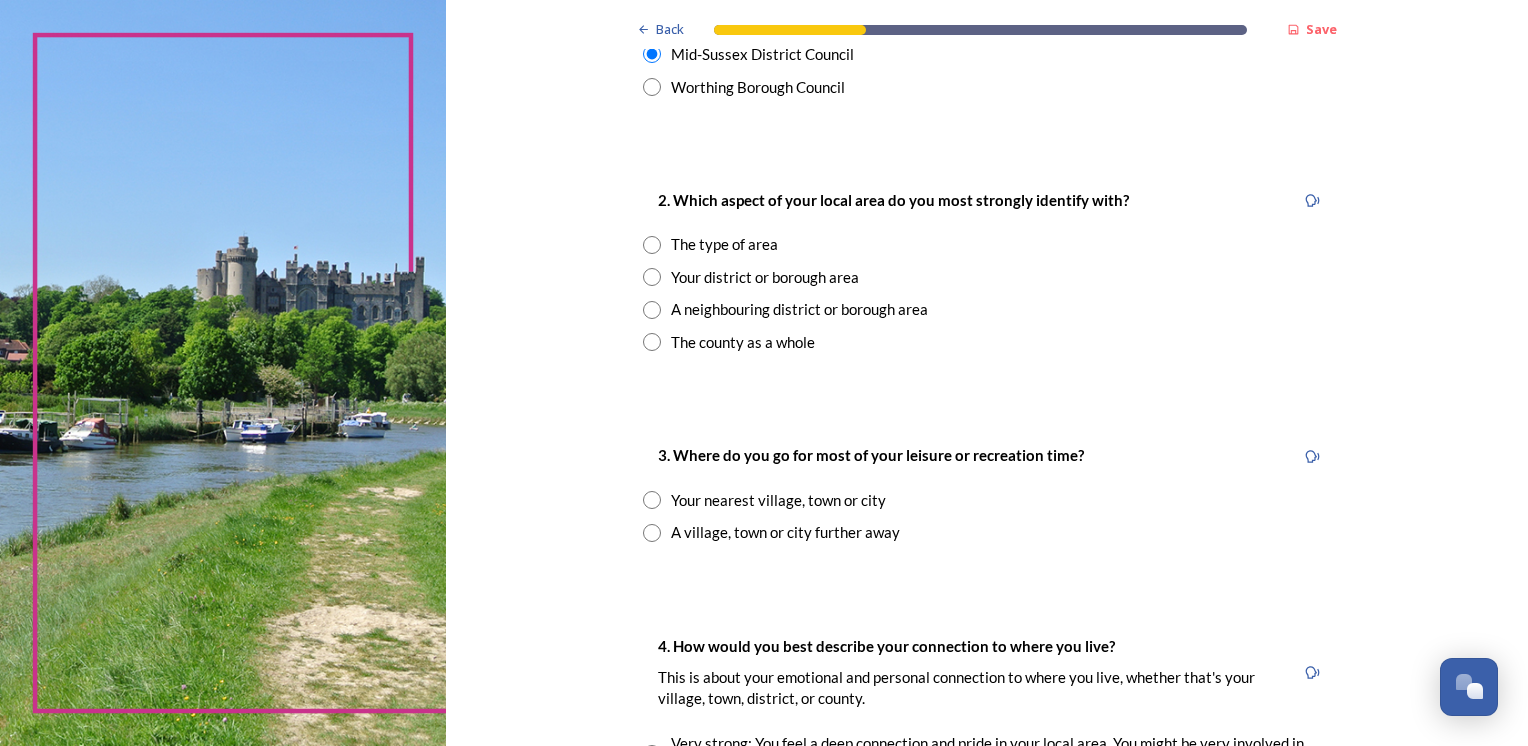 click at bounding box center [652, 277] 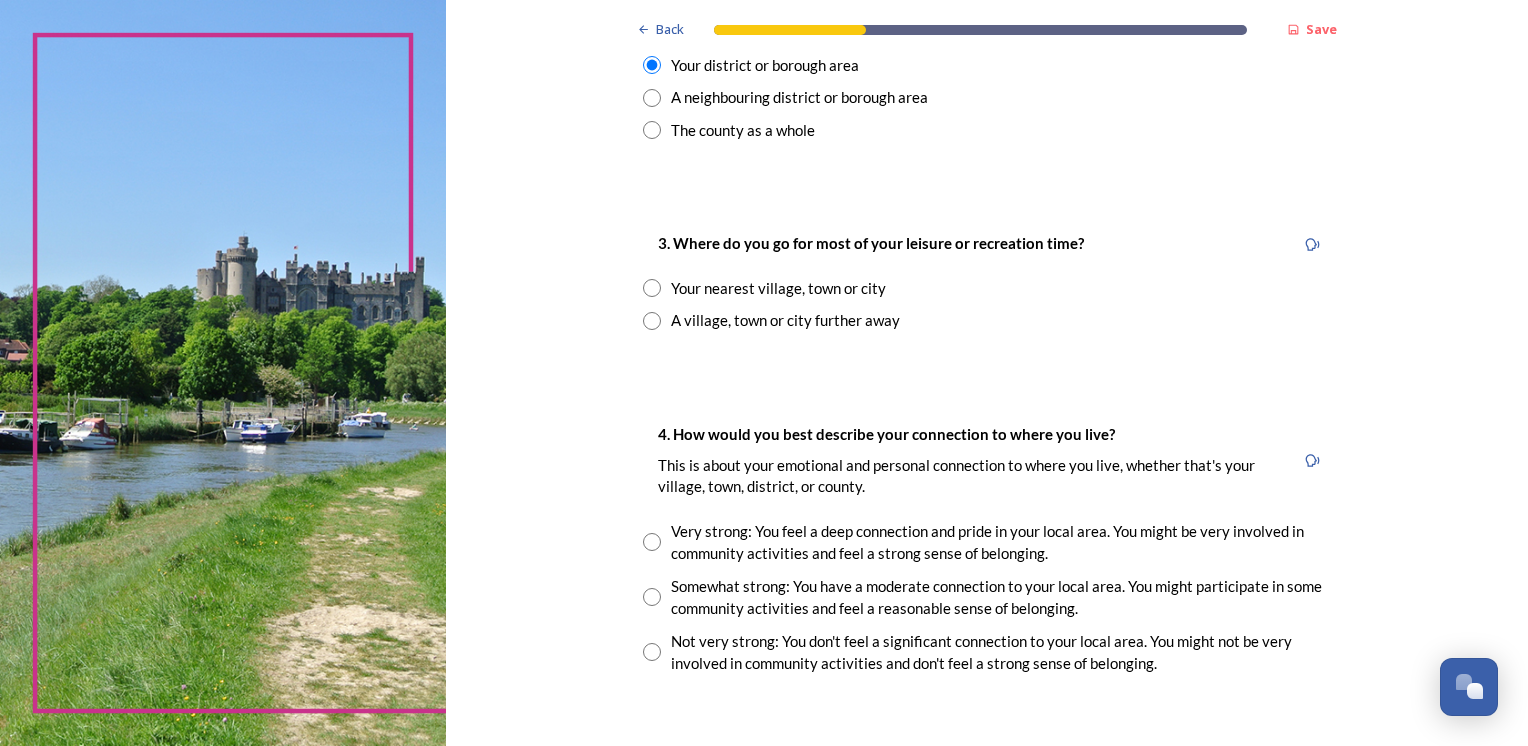 scroll, scrollTop: 1000, scrollLeft: 0, axis: vertical 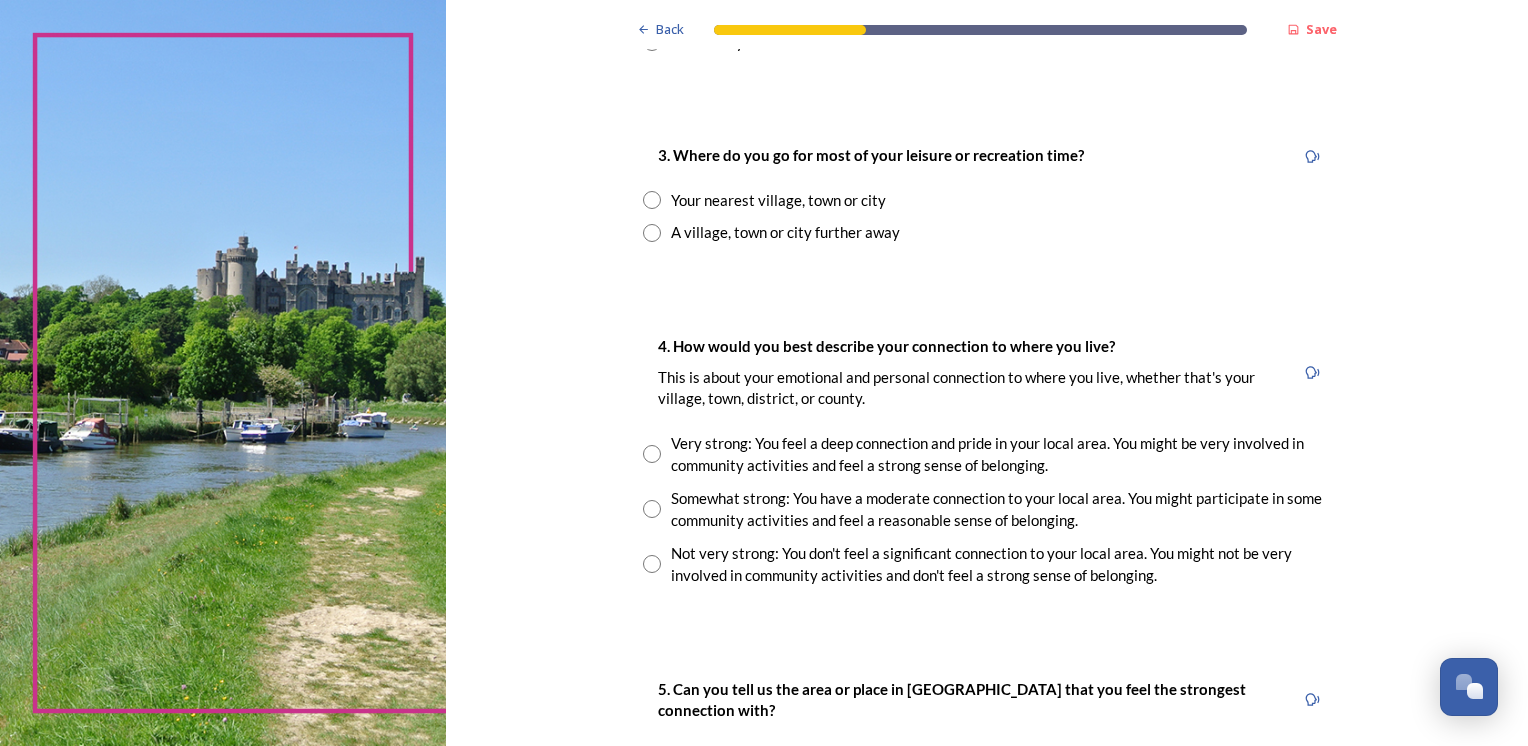click at bounding box center (652, 200) 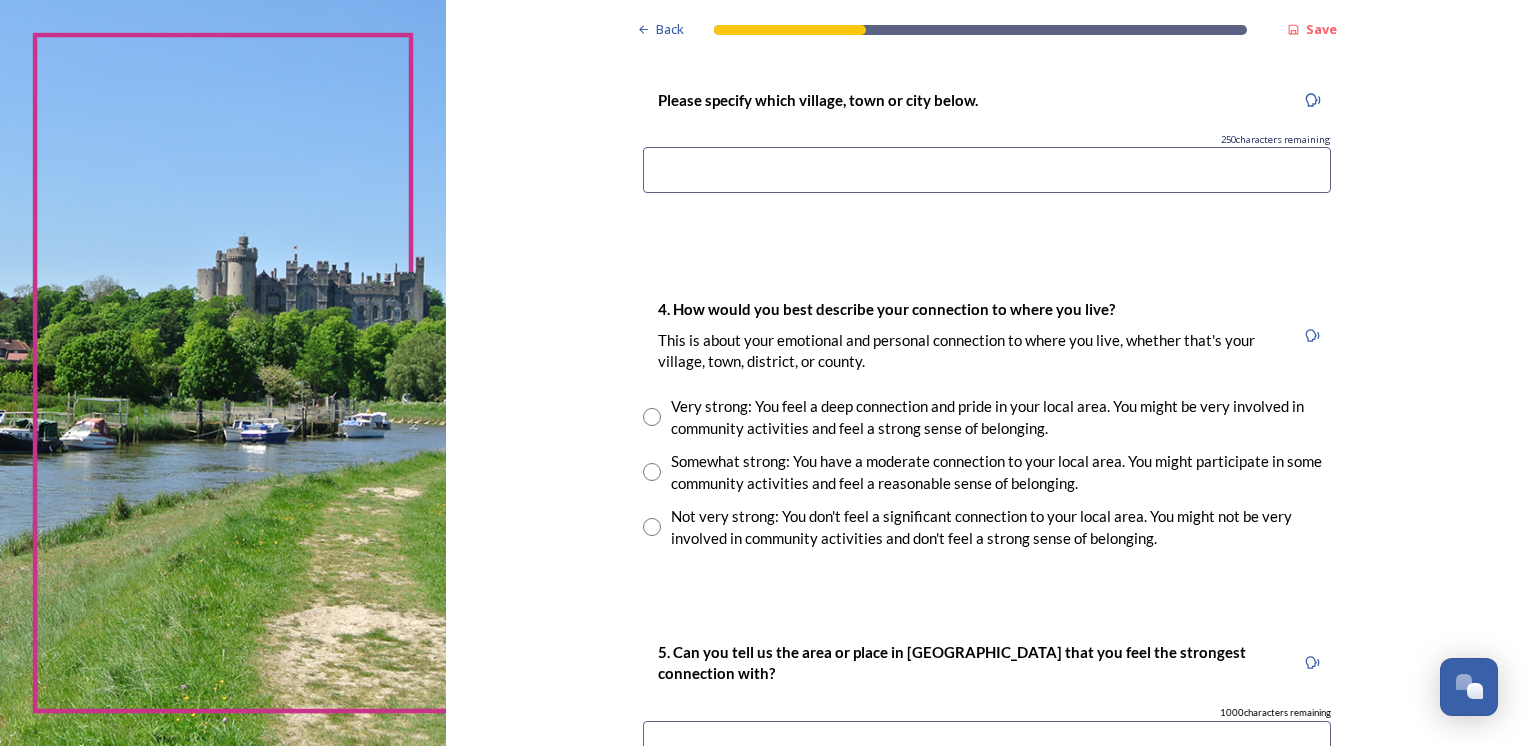 scroll, scrollTop: 1300, scrollLeft: 0, axis: vertical 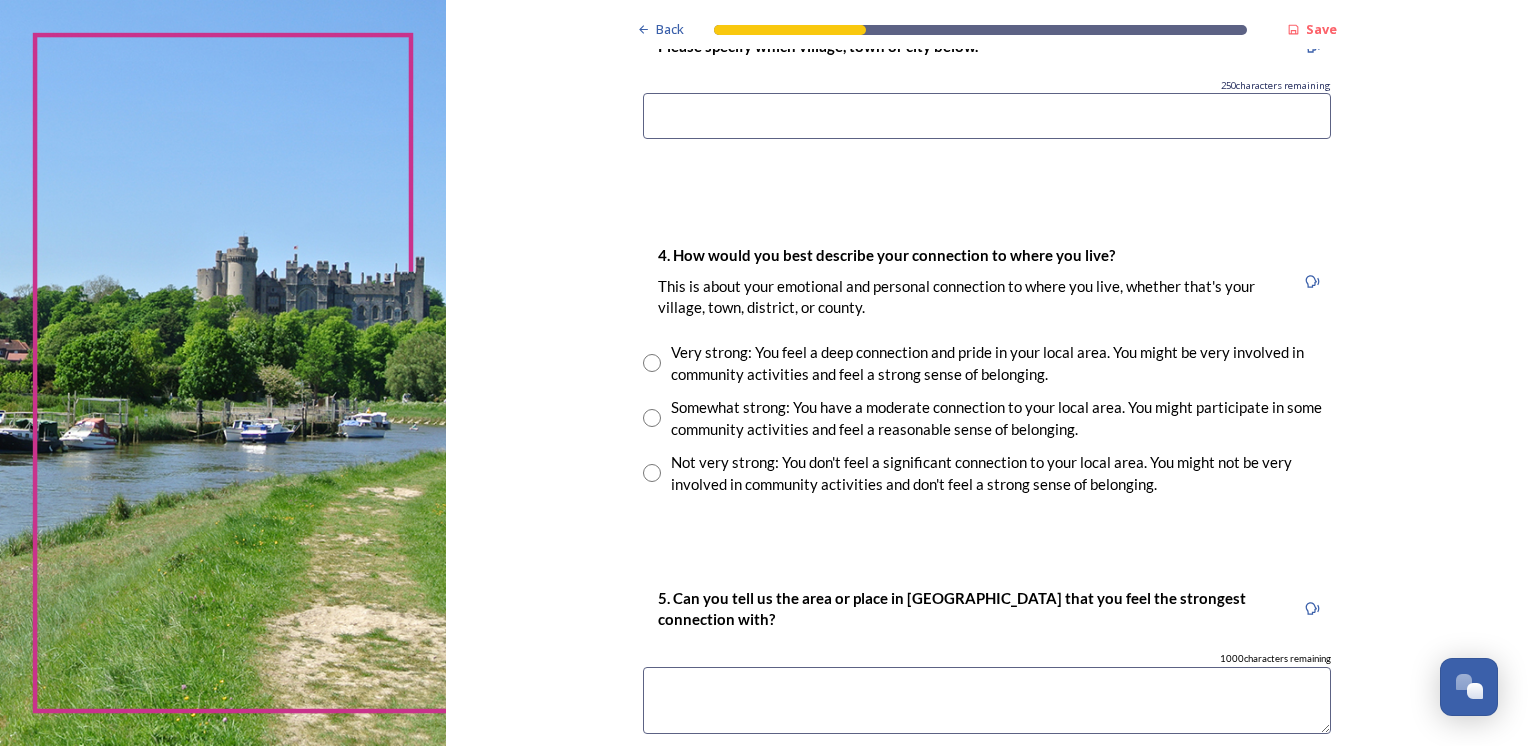 click at bounding box center [987, 116] 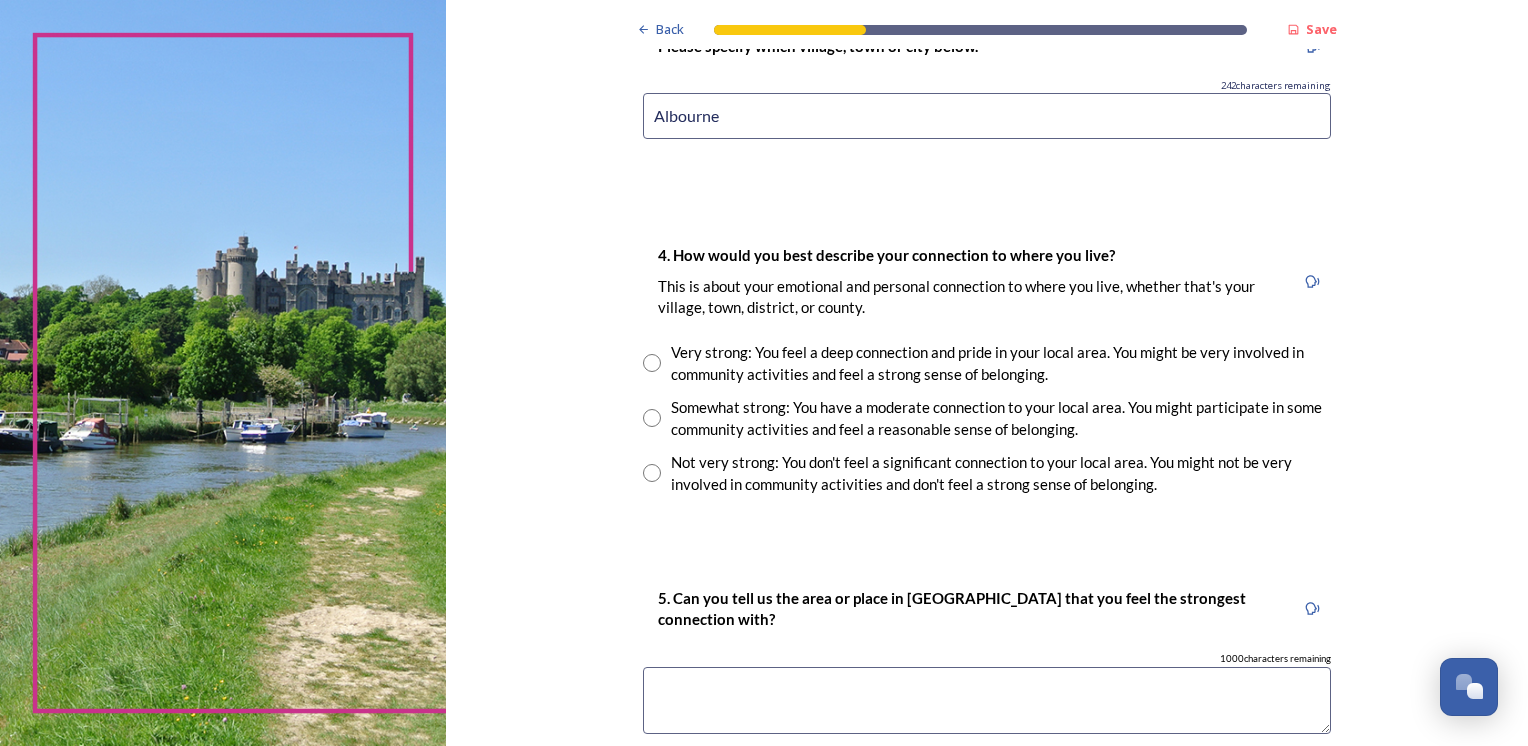 type on "Albourne" 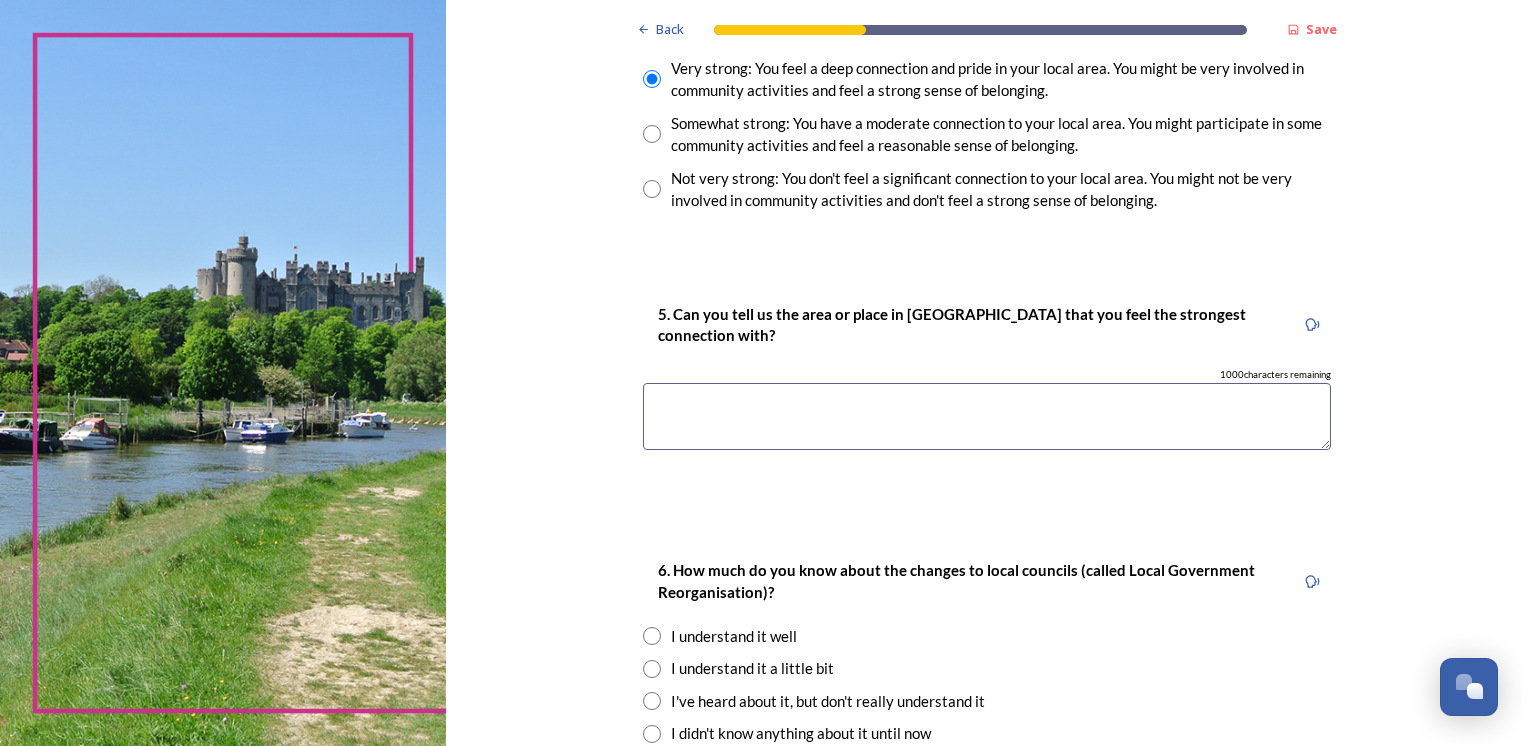 scroll, scrollTop: 1600, scrollLeft: 0, axis: vertical 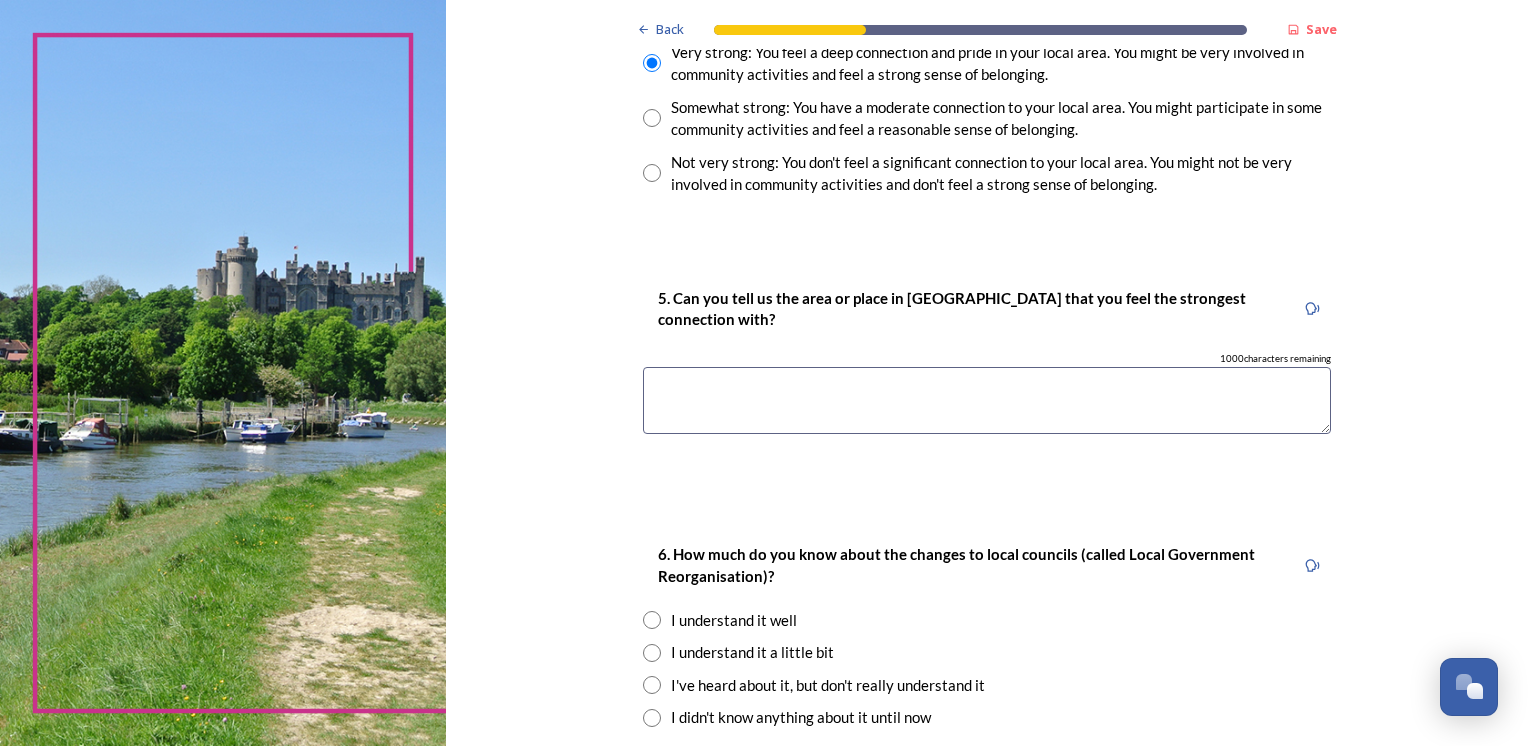 click on "1000  characters remaining" at bounding box center (987, 359) 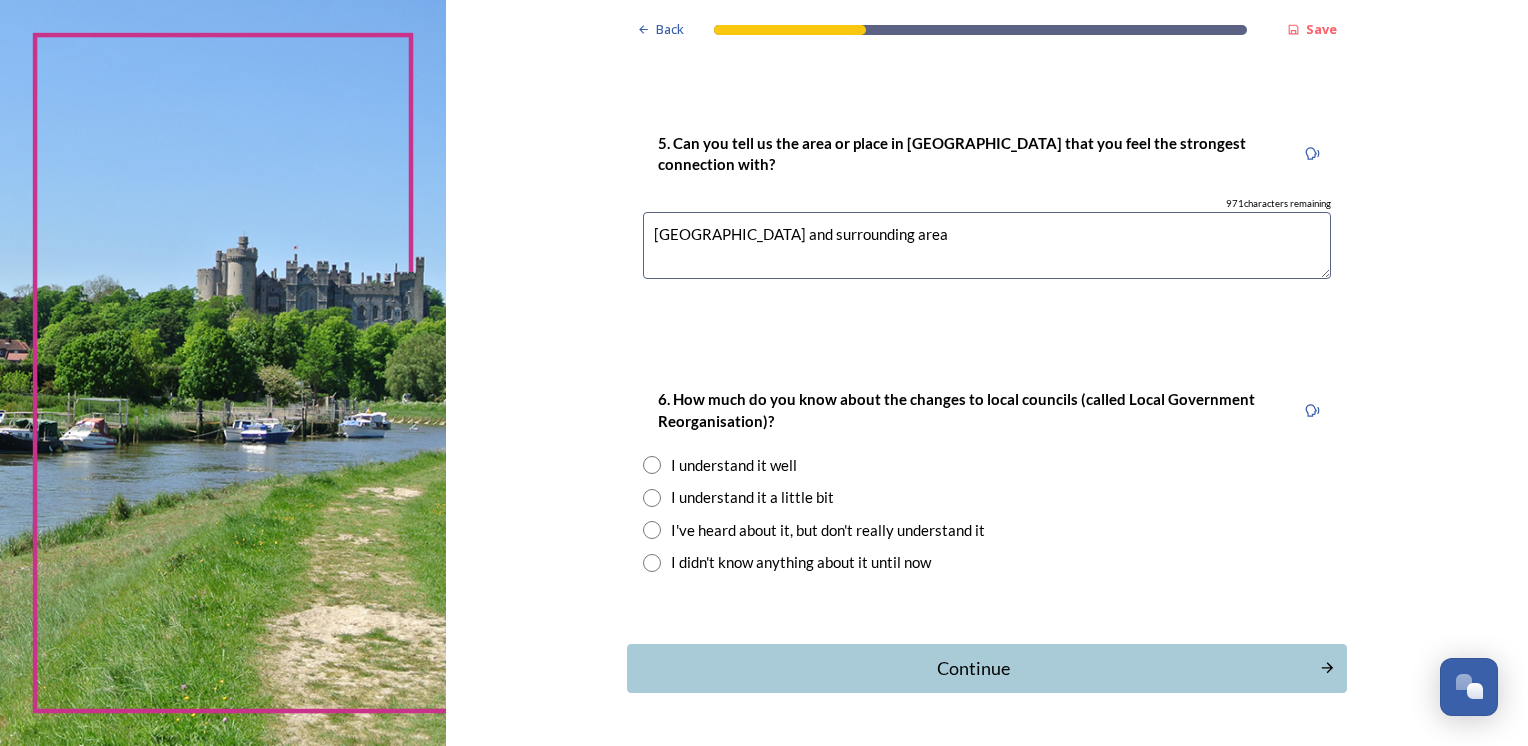 scroll, scrollTop: 1800, scrollLeft: 0, axis: vertical 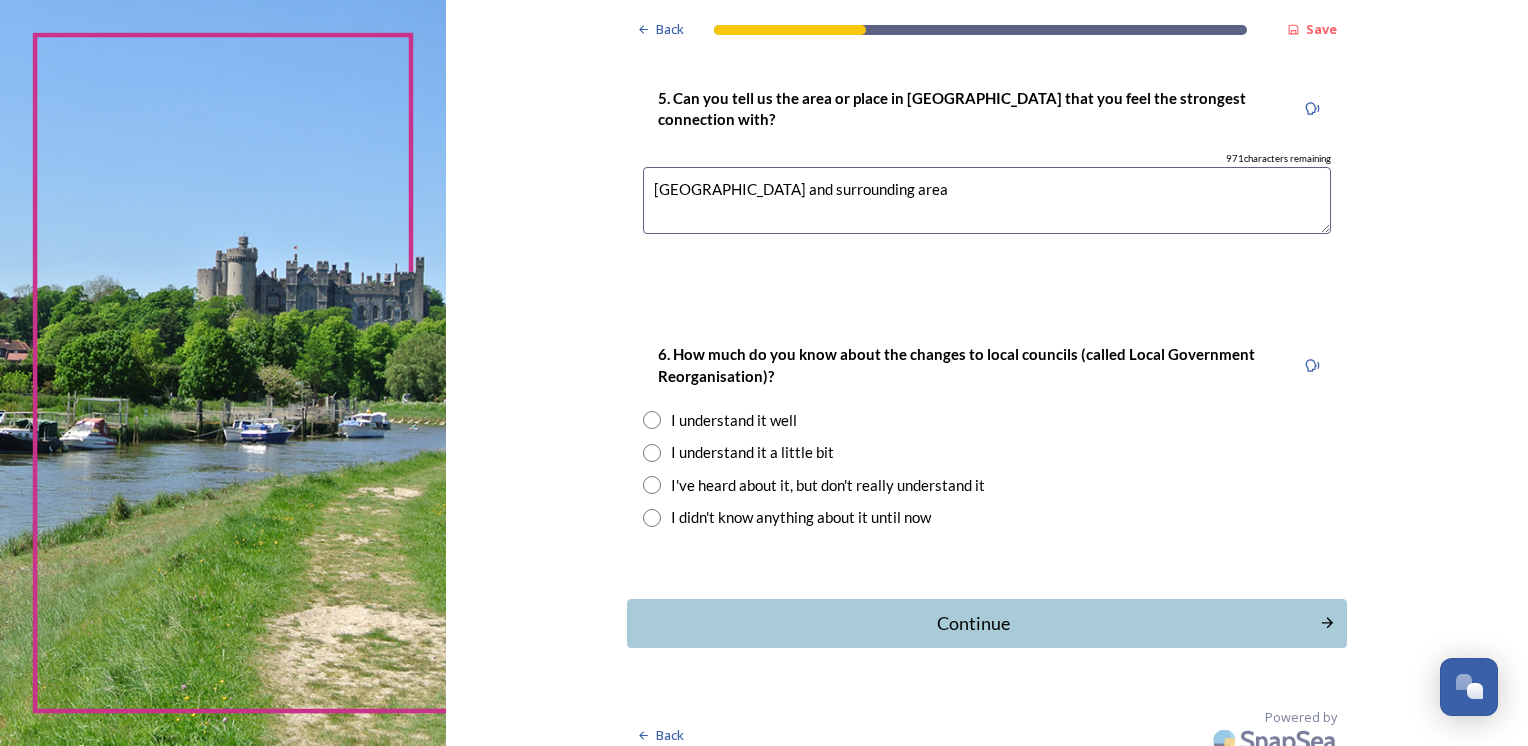 type on "Albourne and surrounding area" 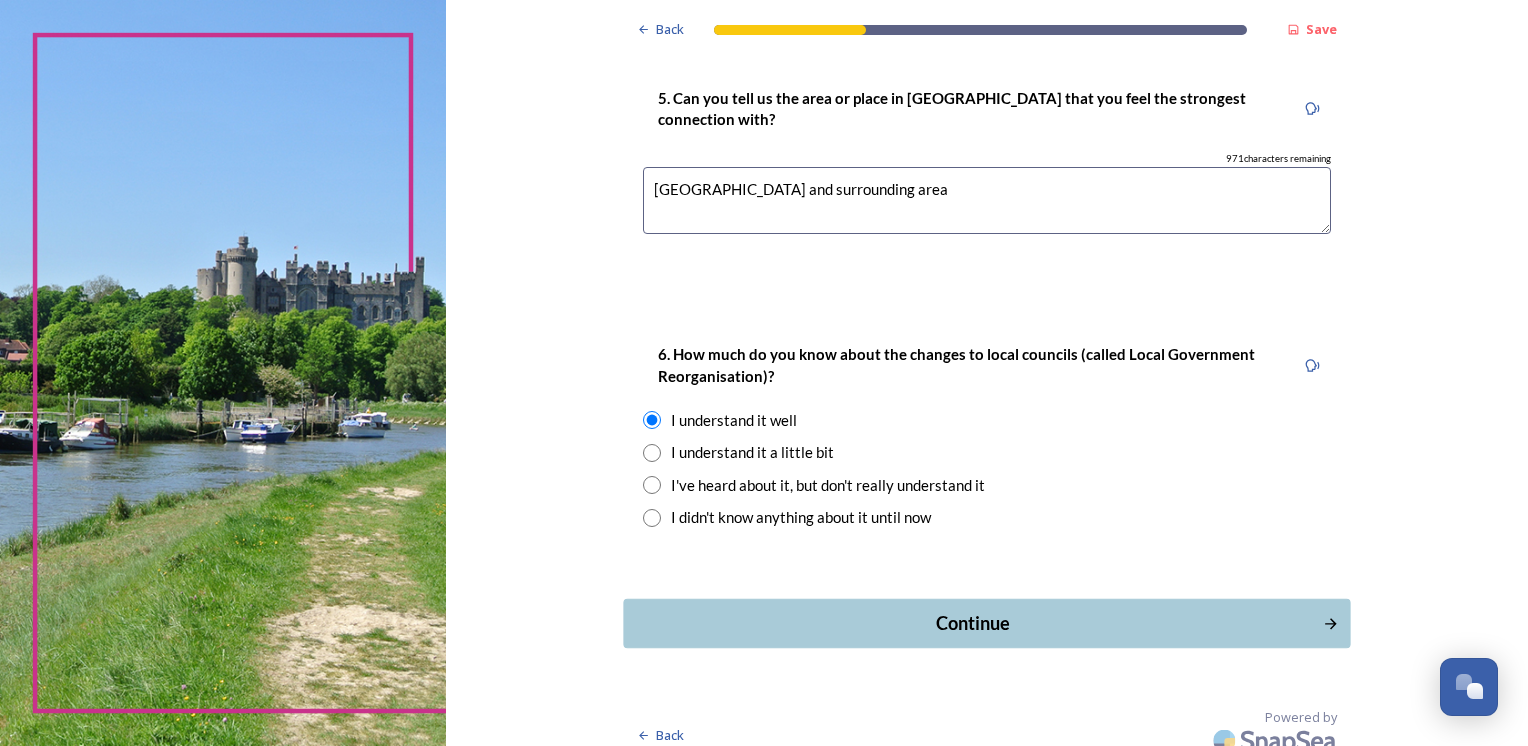 click on "Continue" at bounding box center [972, 623] 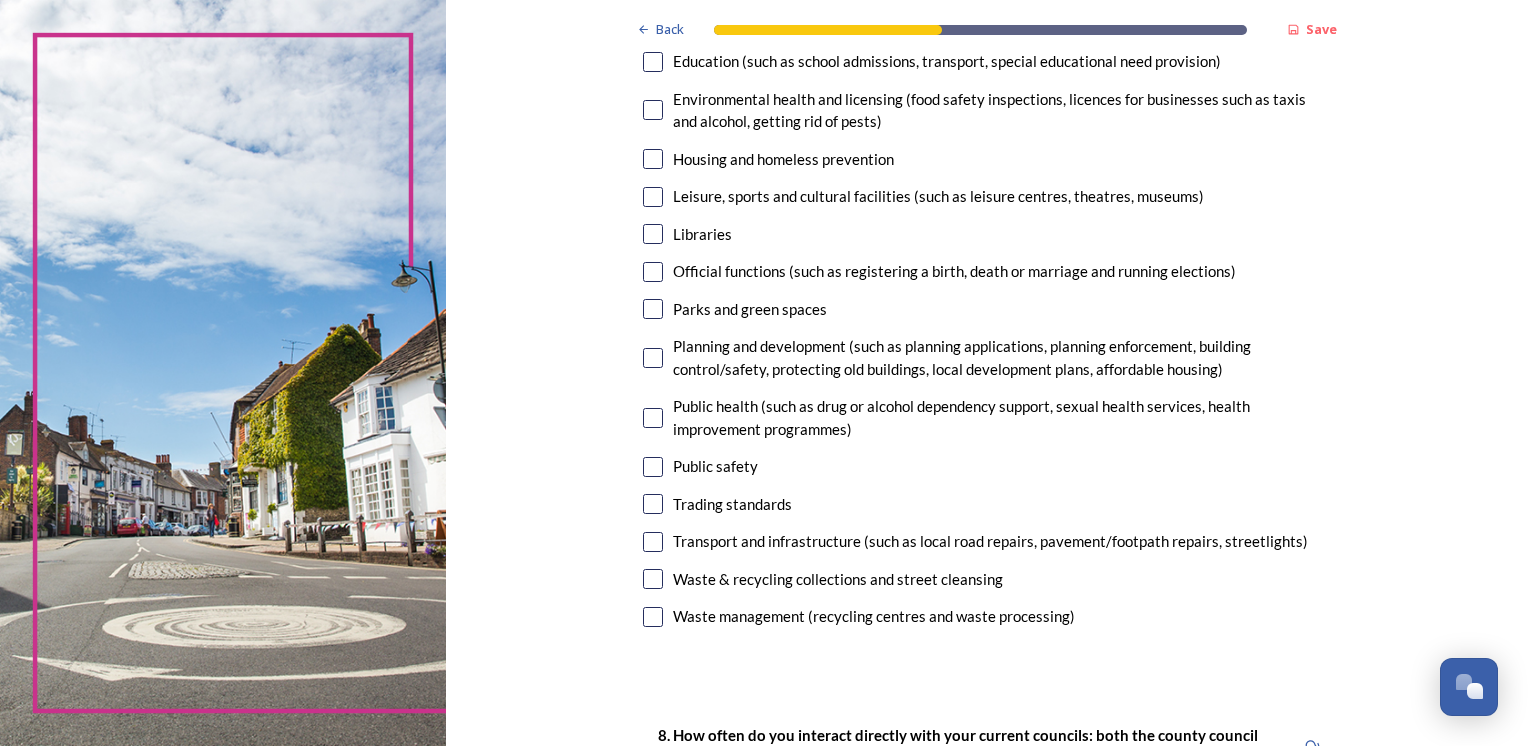 scroll, scrollTop: 500, scrollLeft: 0, axis: vertical 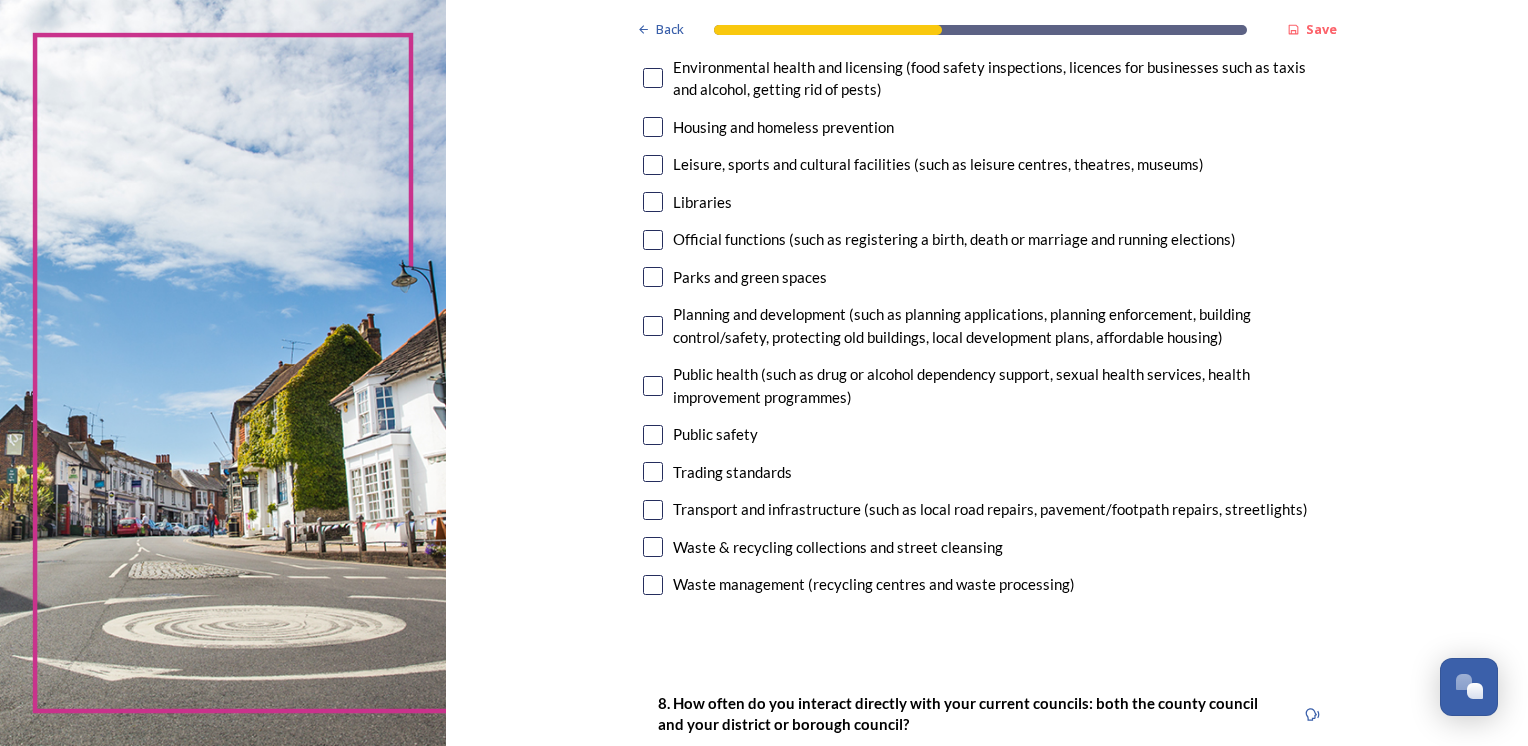 click at bounding box center (653, 547) 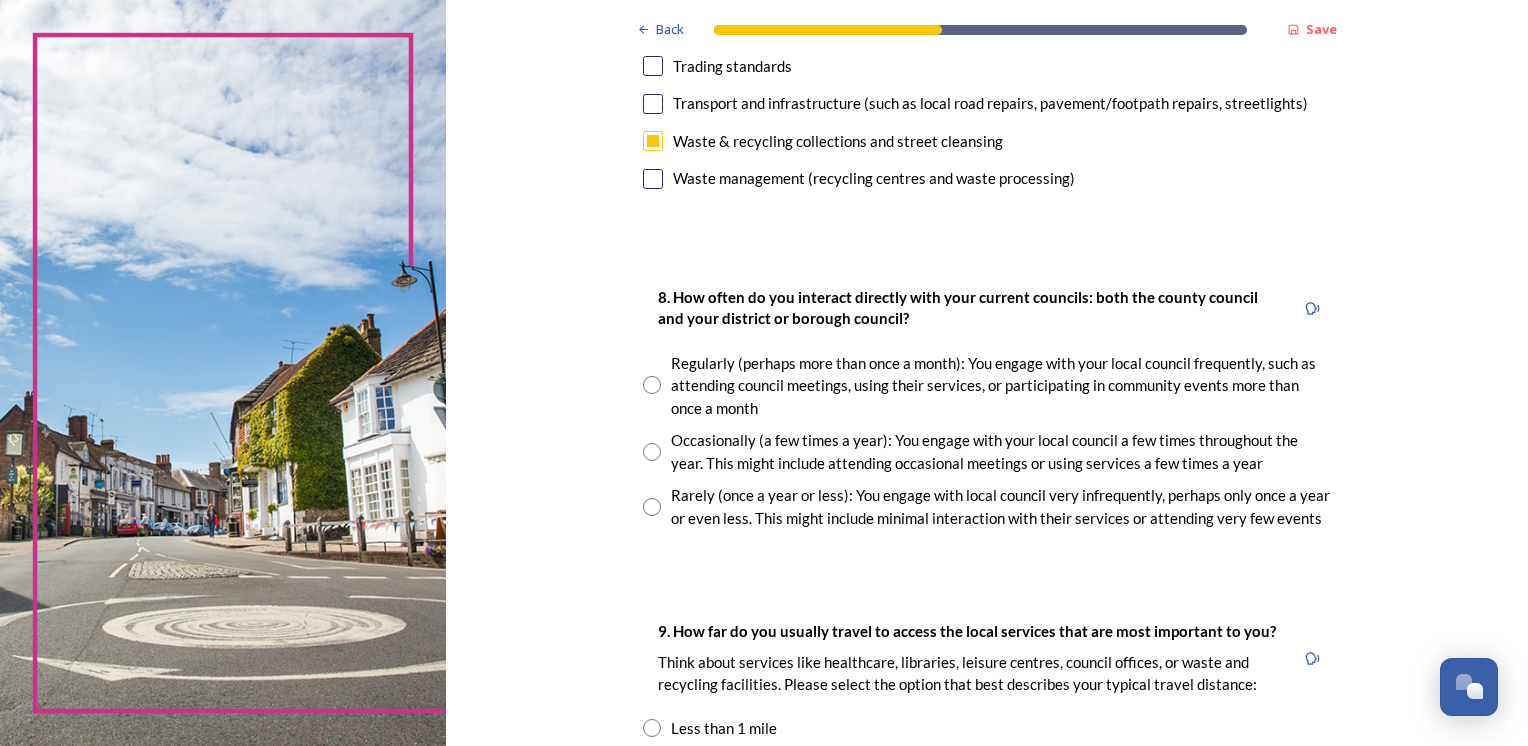 scroll, scrollTop: 1000, scrollLeft: 0, axis: vertical 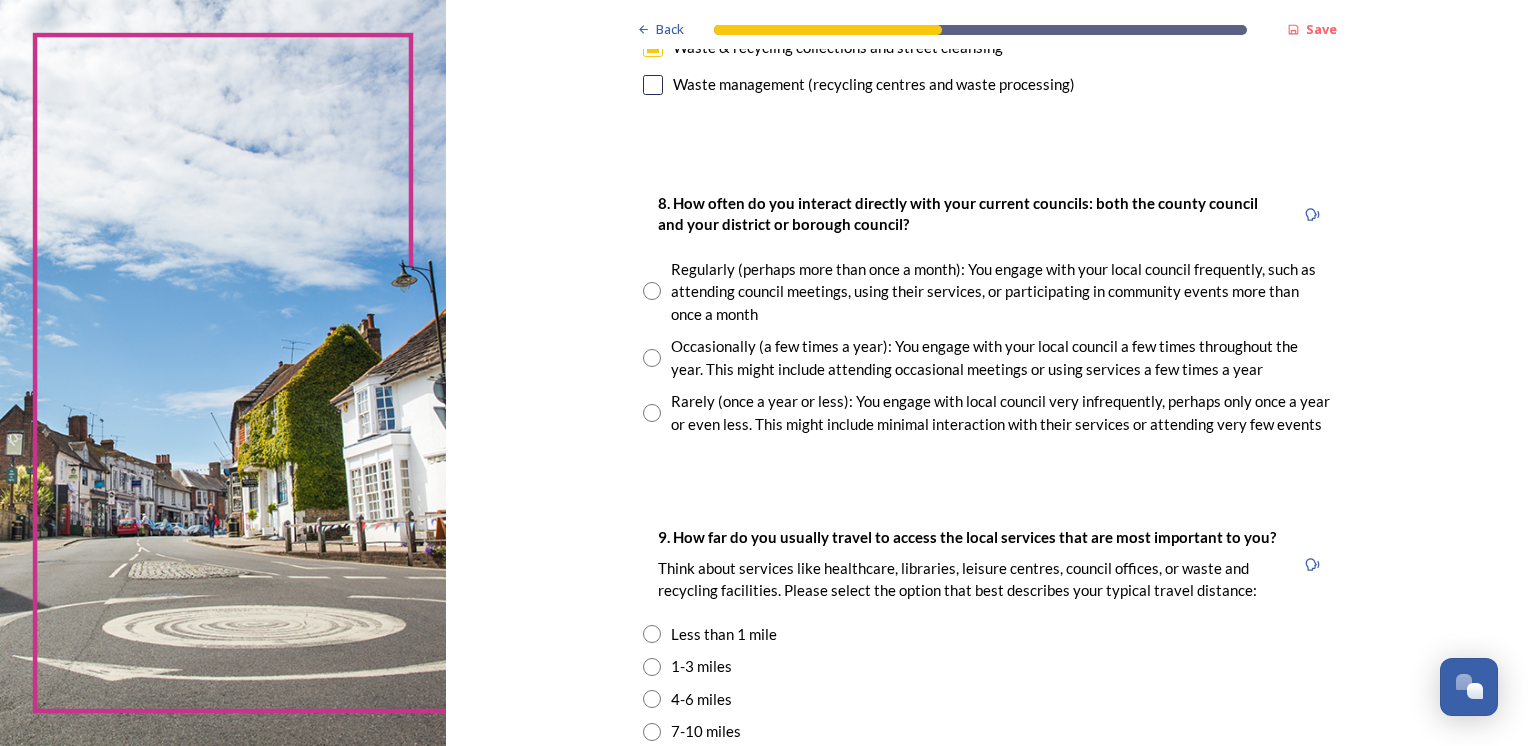 click at bounding box center (652, 291) 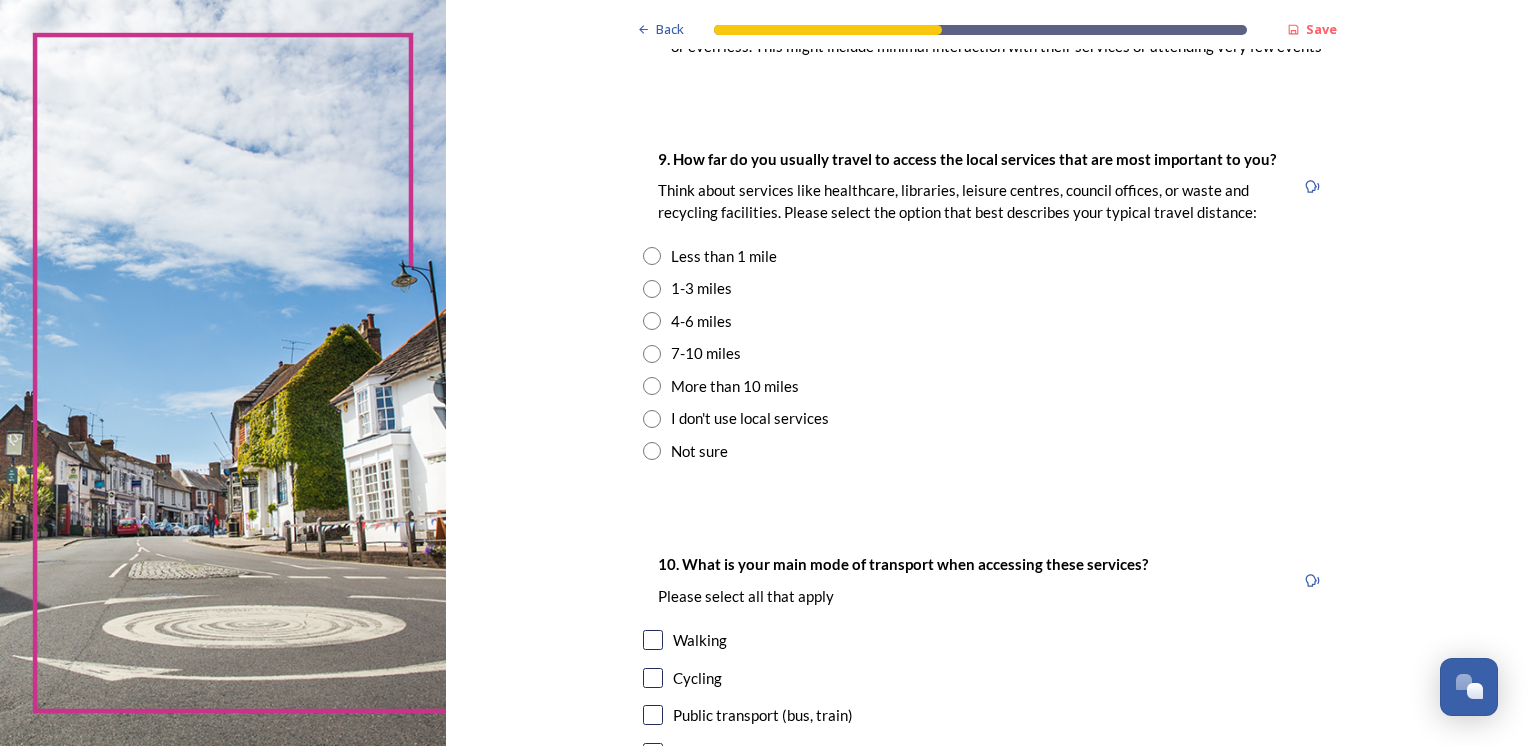 scroll, scrollTop: 1400, scrollLeft: 0, axis: vertical 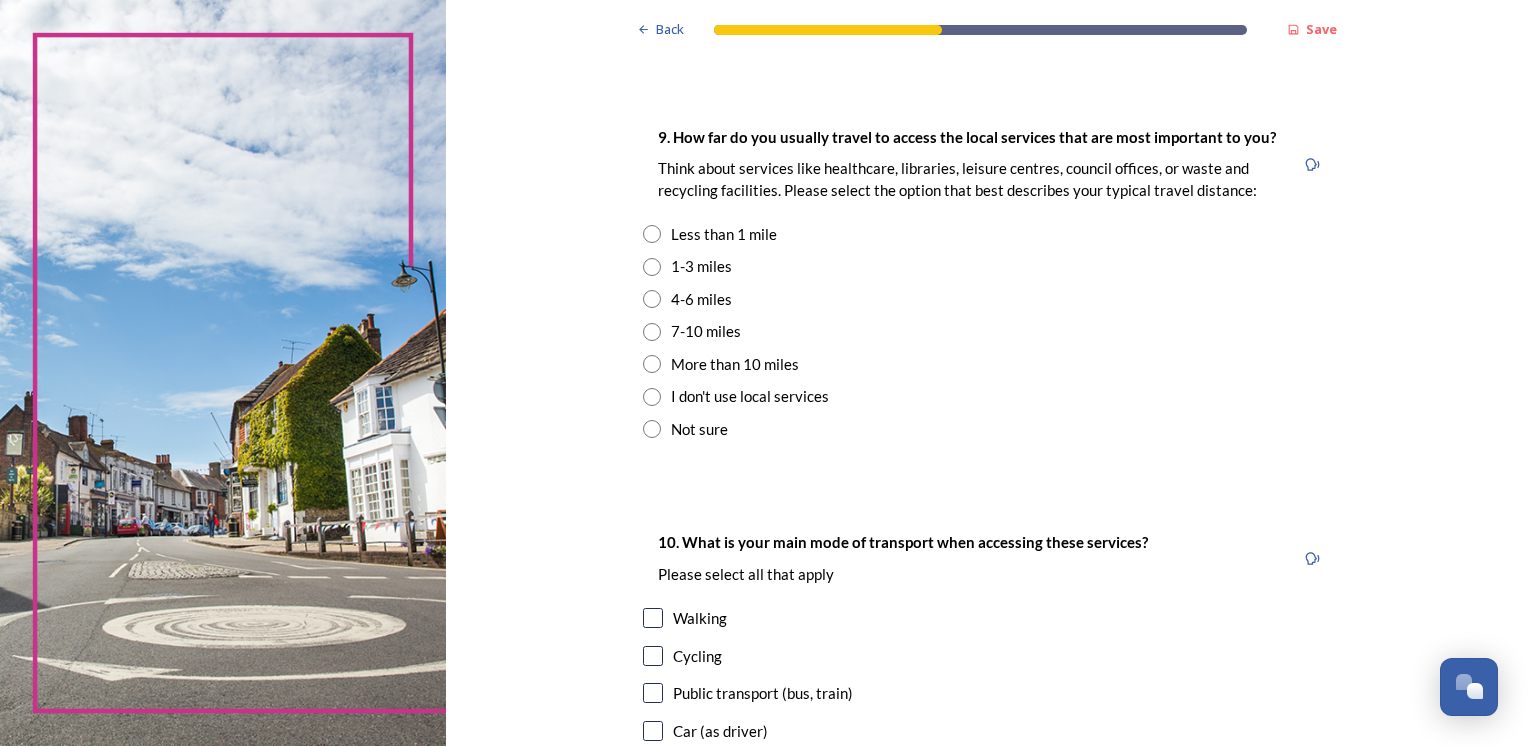 click at bounding box center (652, 234) 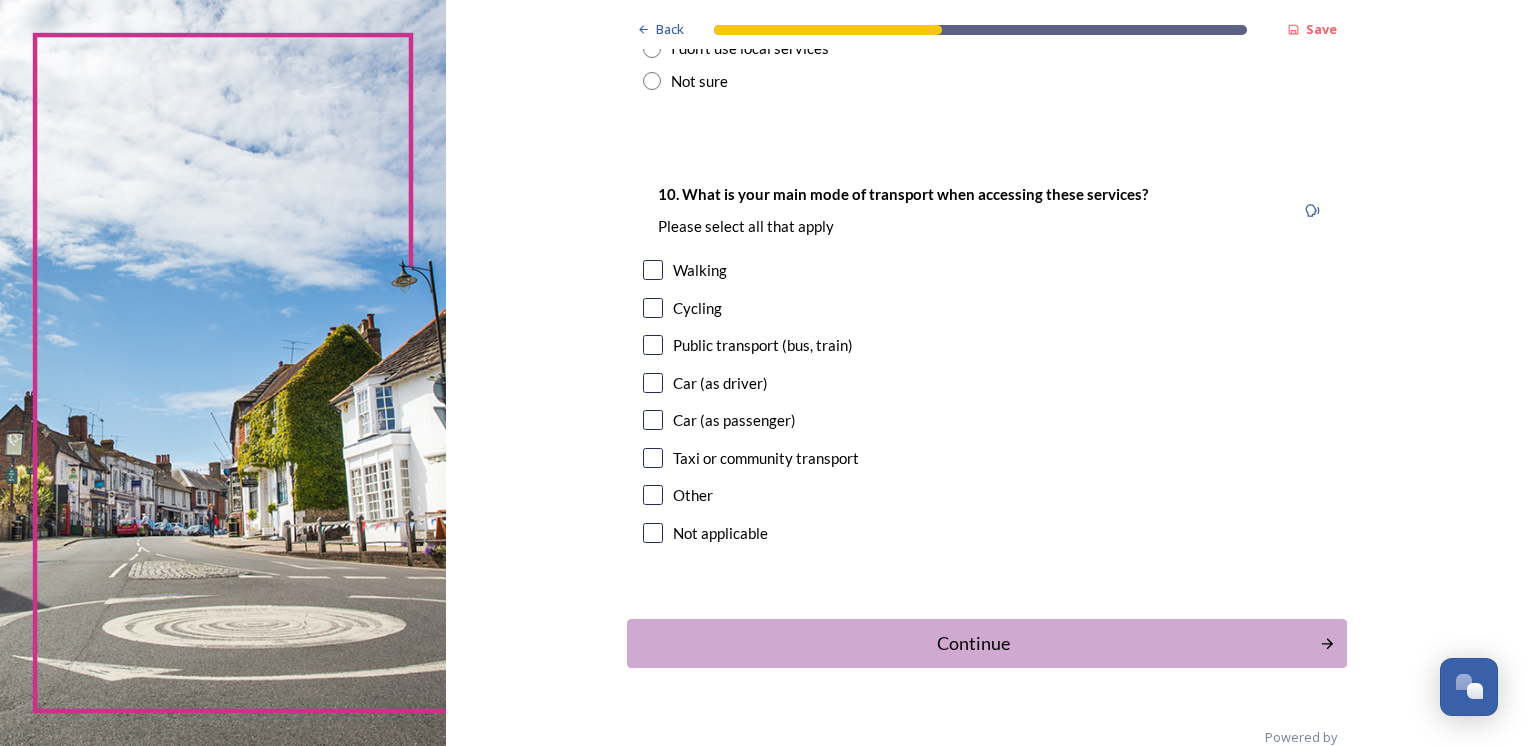 scroll, scrollTop: 1785, scrollLeft: 0, axis: vertical 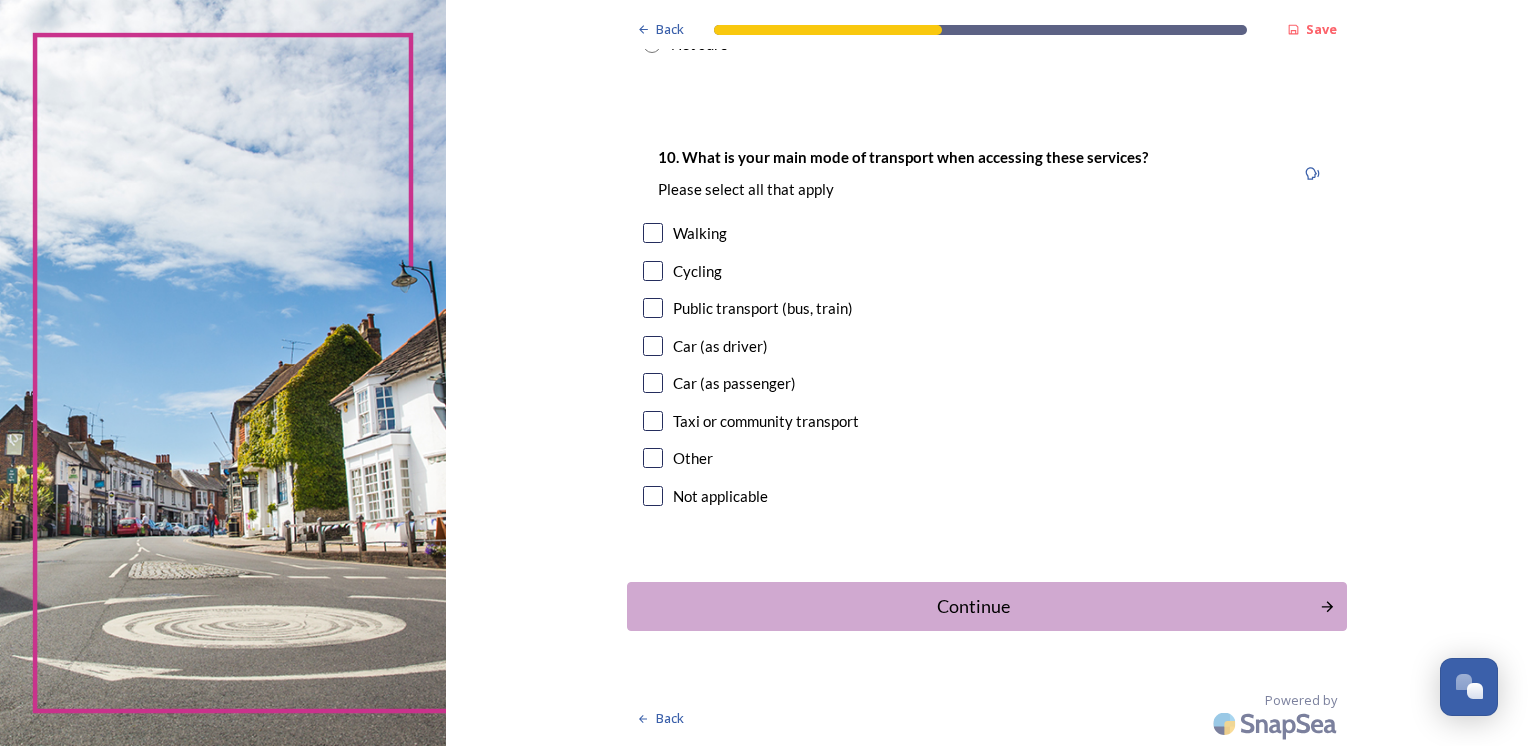click at bounding box center (653, 271) 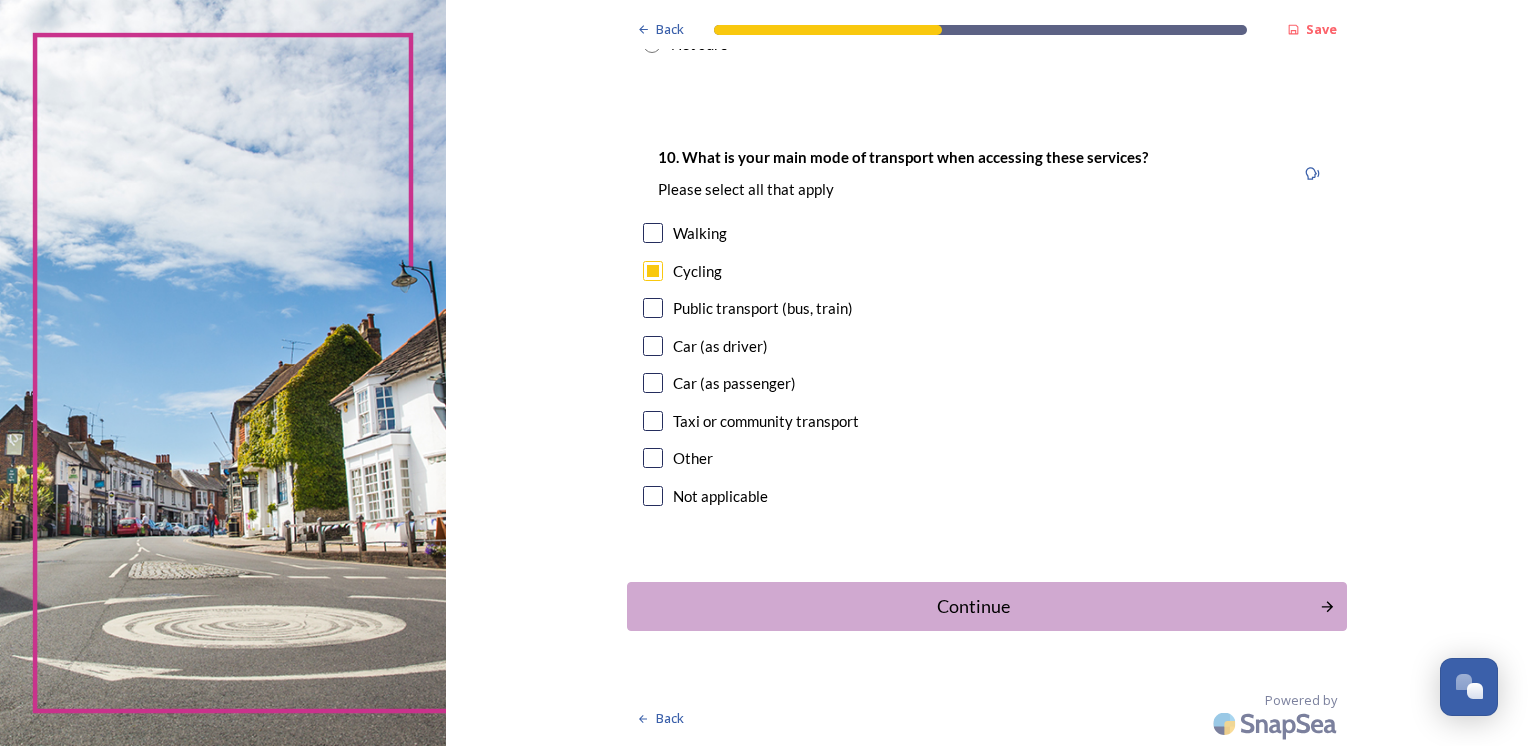 click at bounding box center [653, 233] 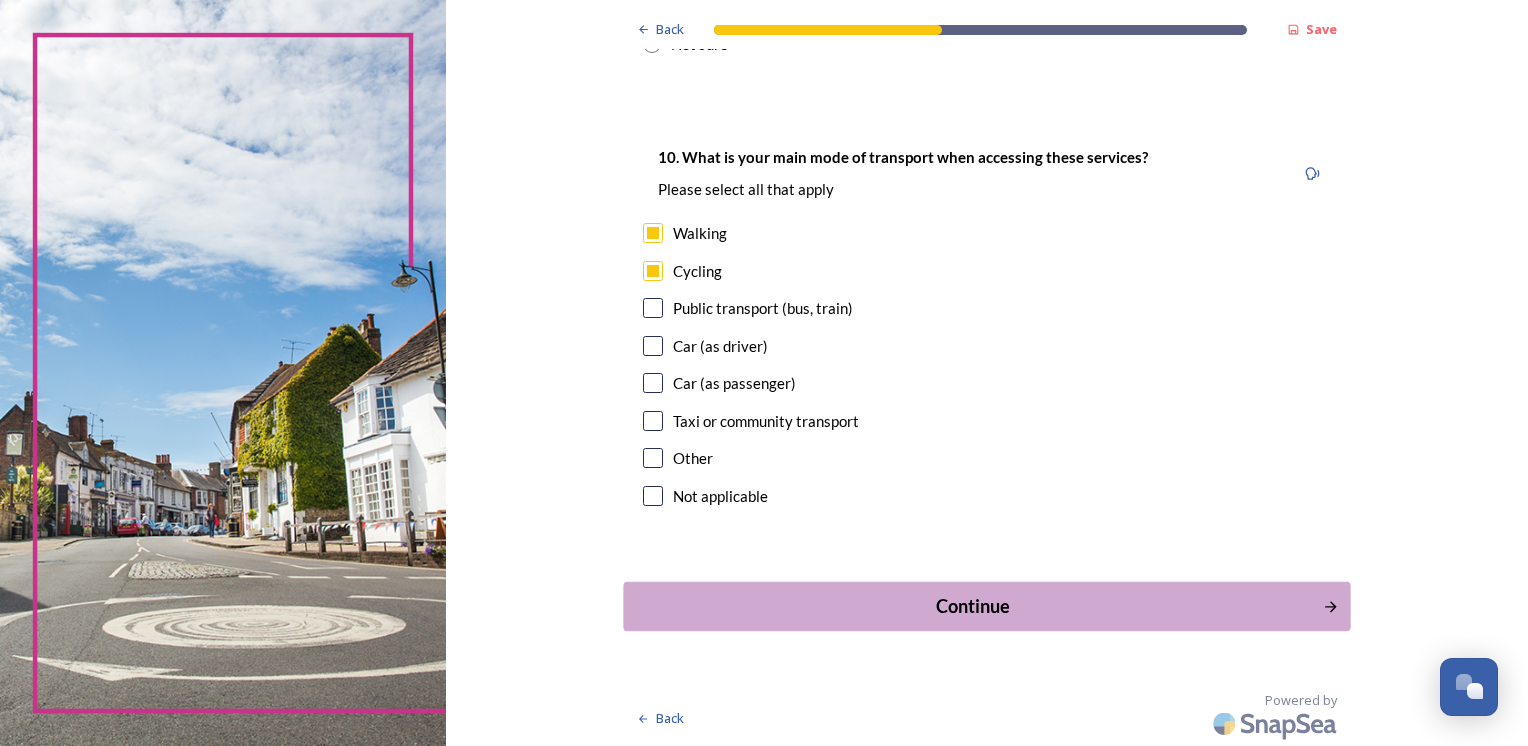 click on "Continue" at bounding box center [972, 606] 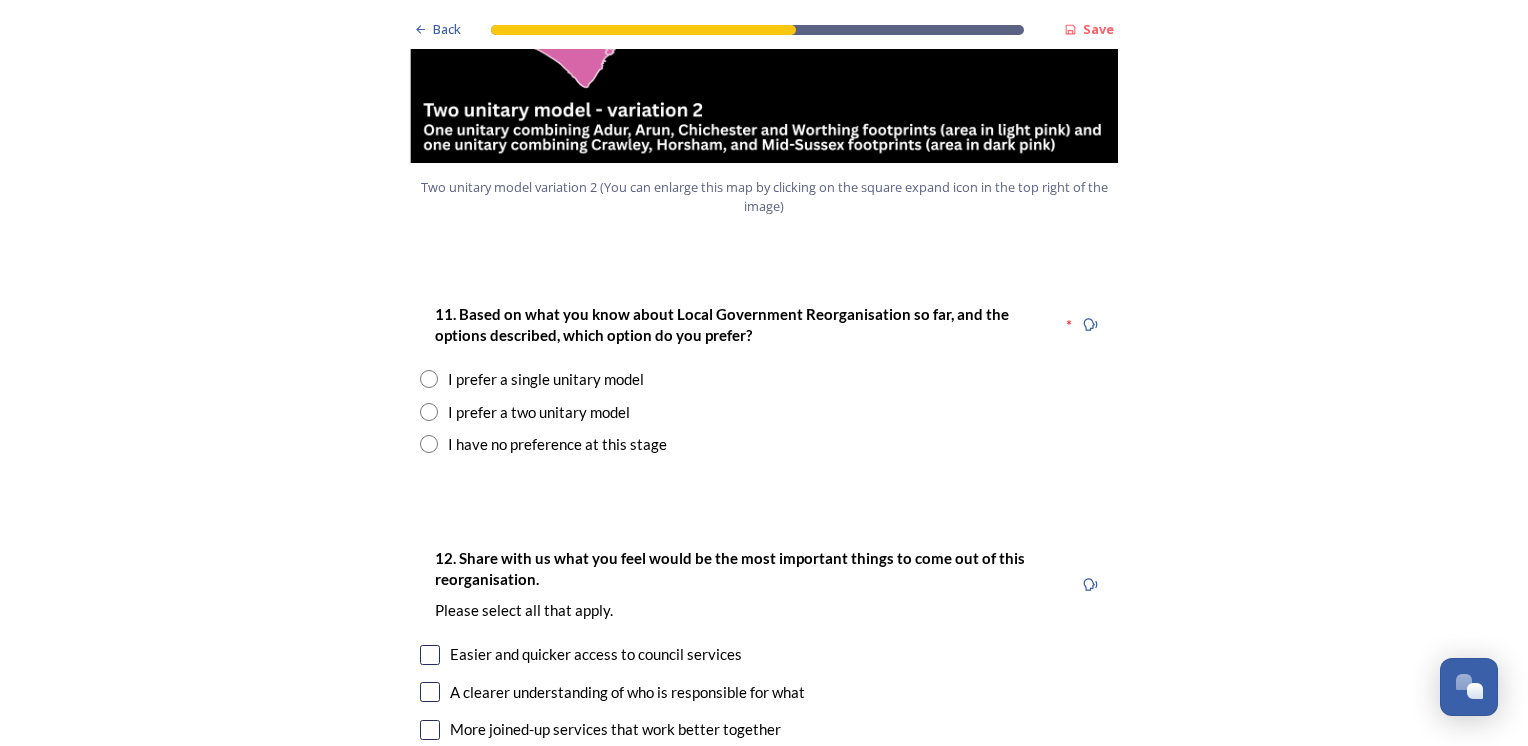 scroll, scrollTop: 2500, scrollLeft: 0, axis: vertical 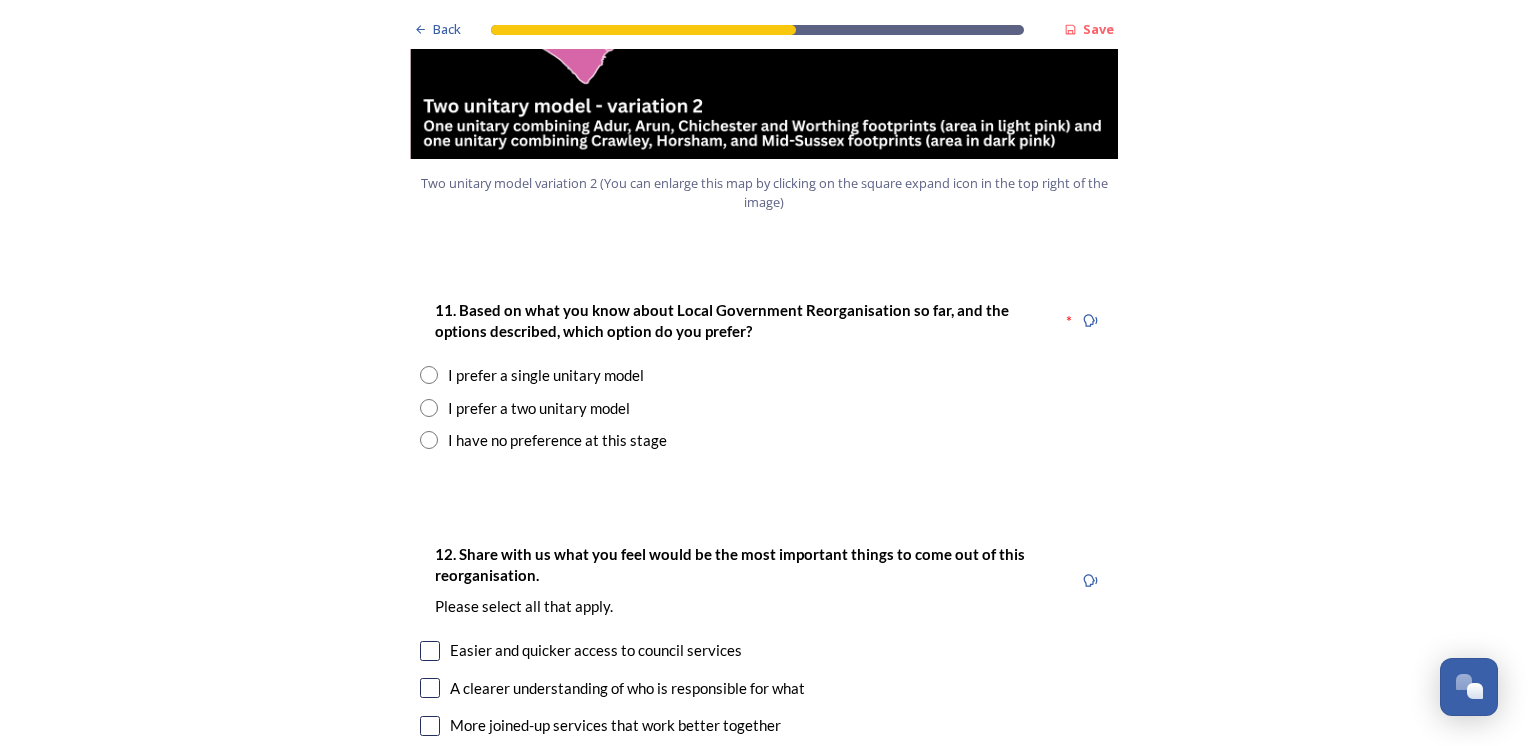 click at bounding box center [429, 408] 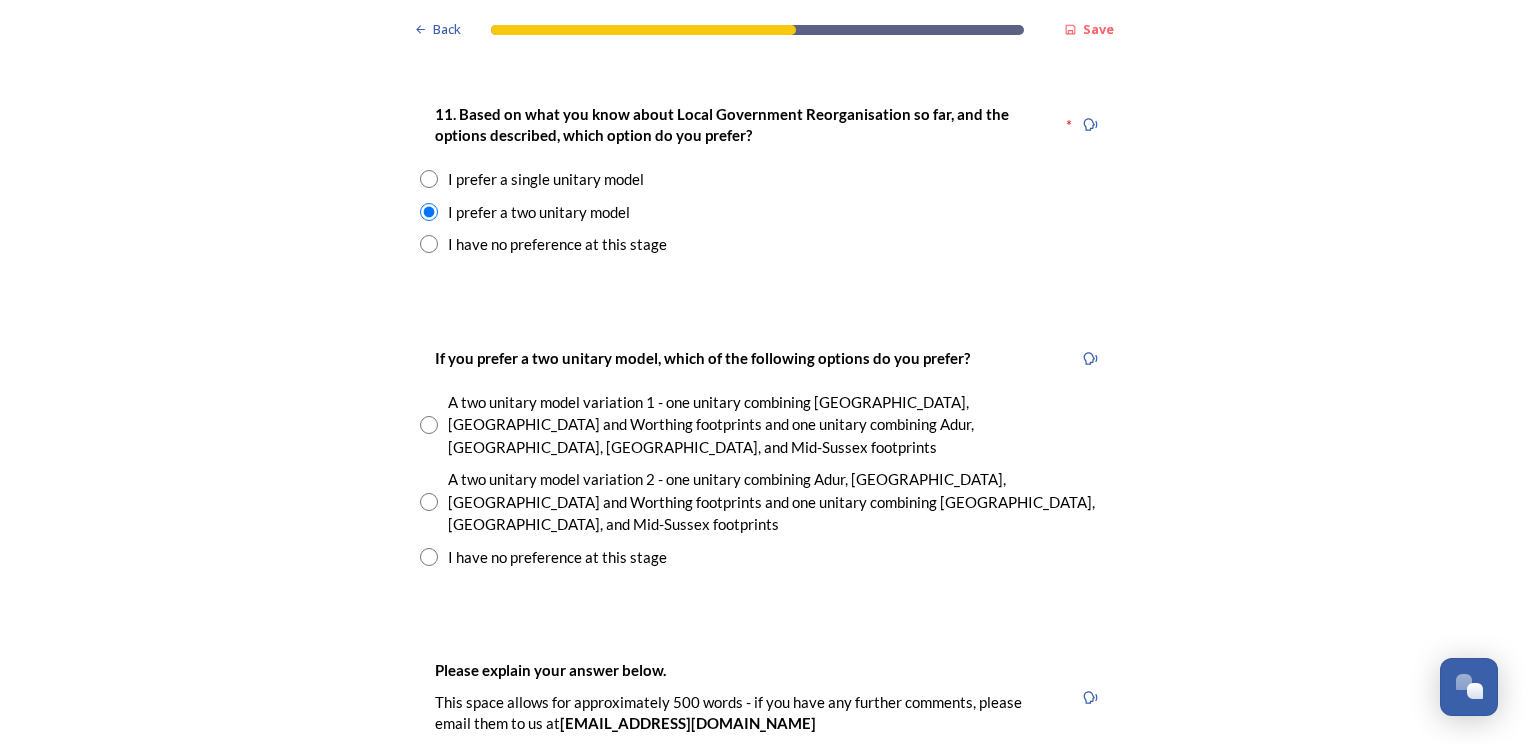scroll, scrollTop: 2700, scrollLeft: 0, axis: vertical 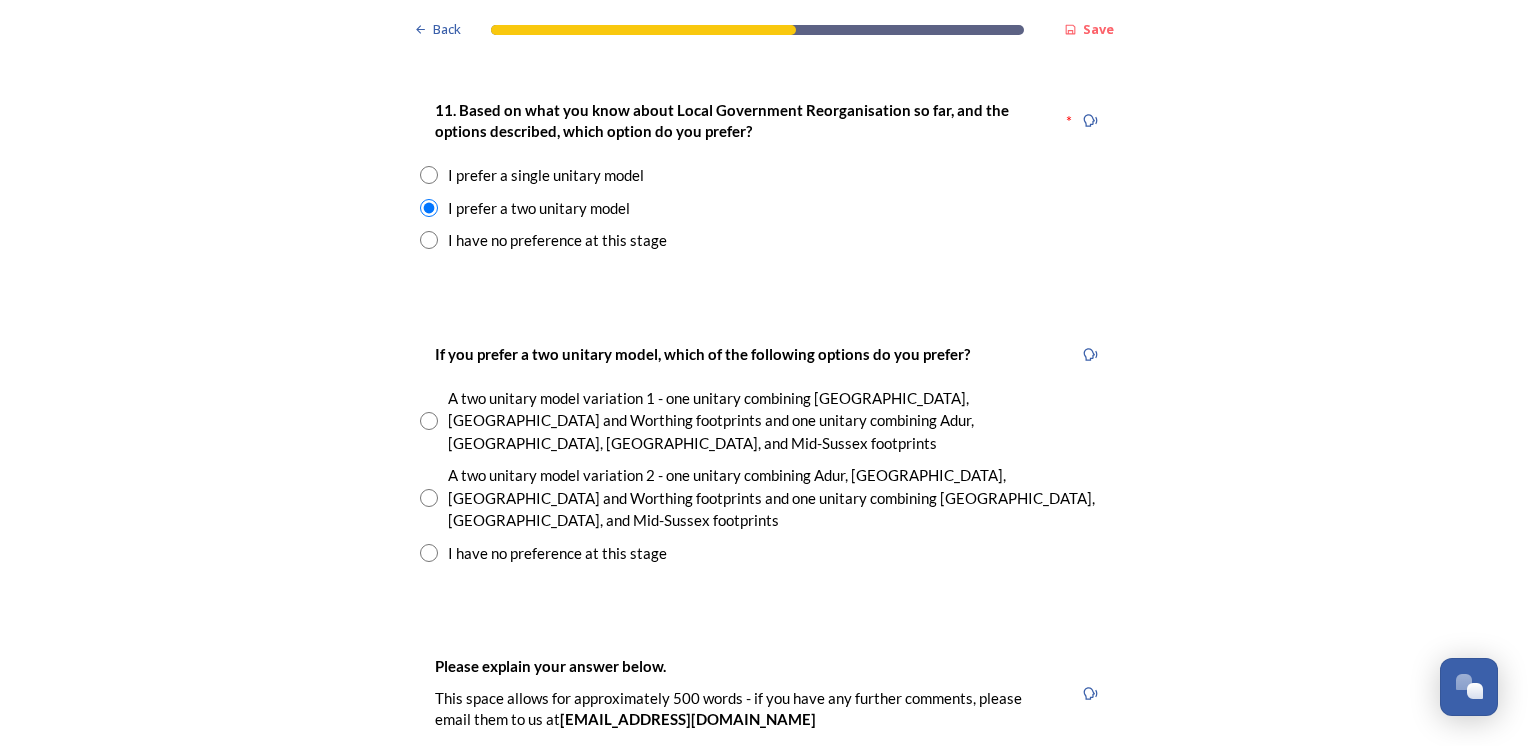 click at bounding box center (429, 498) 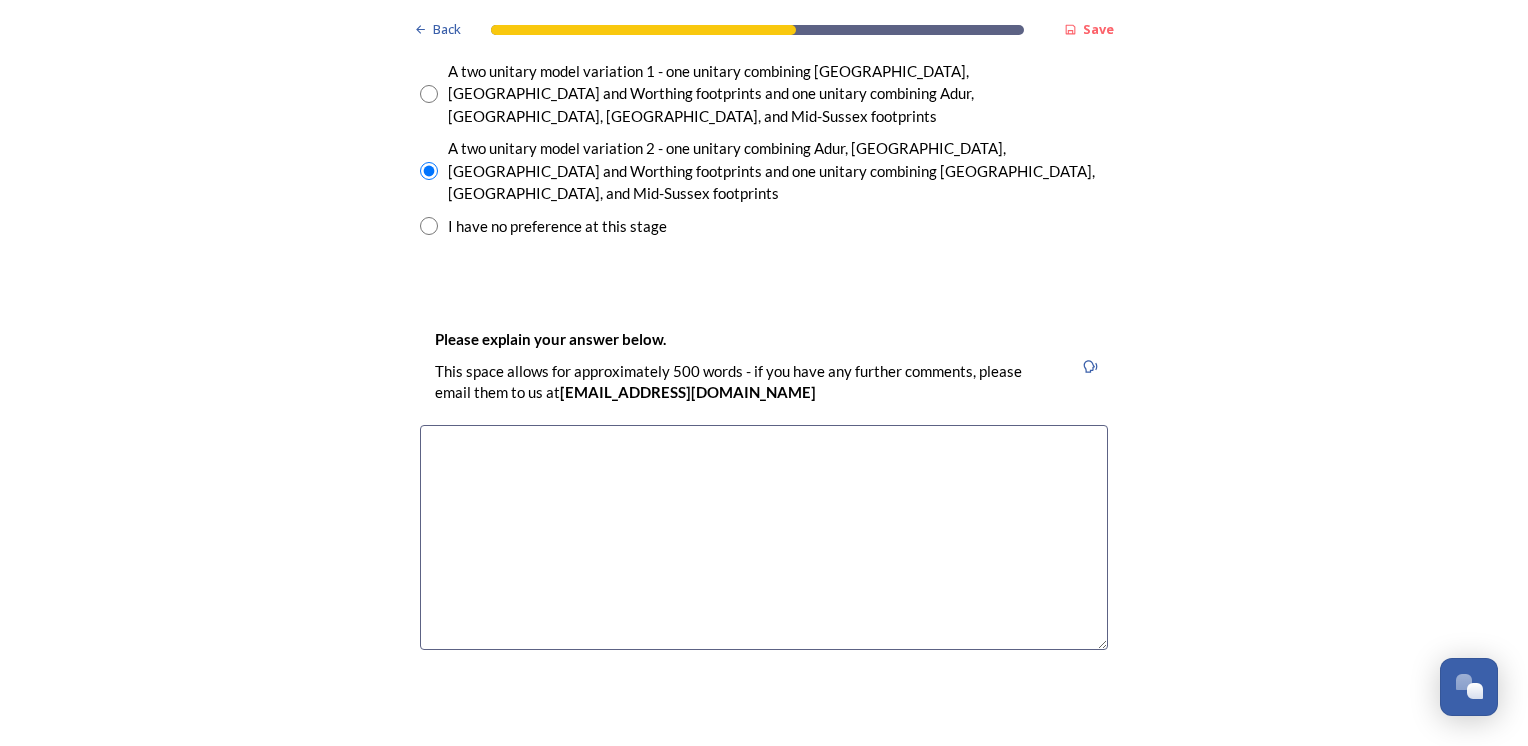 scroll, scrollTop: 3100, scrollLeft: 0, axis: vertical 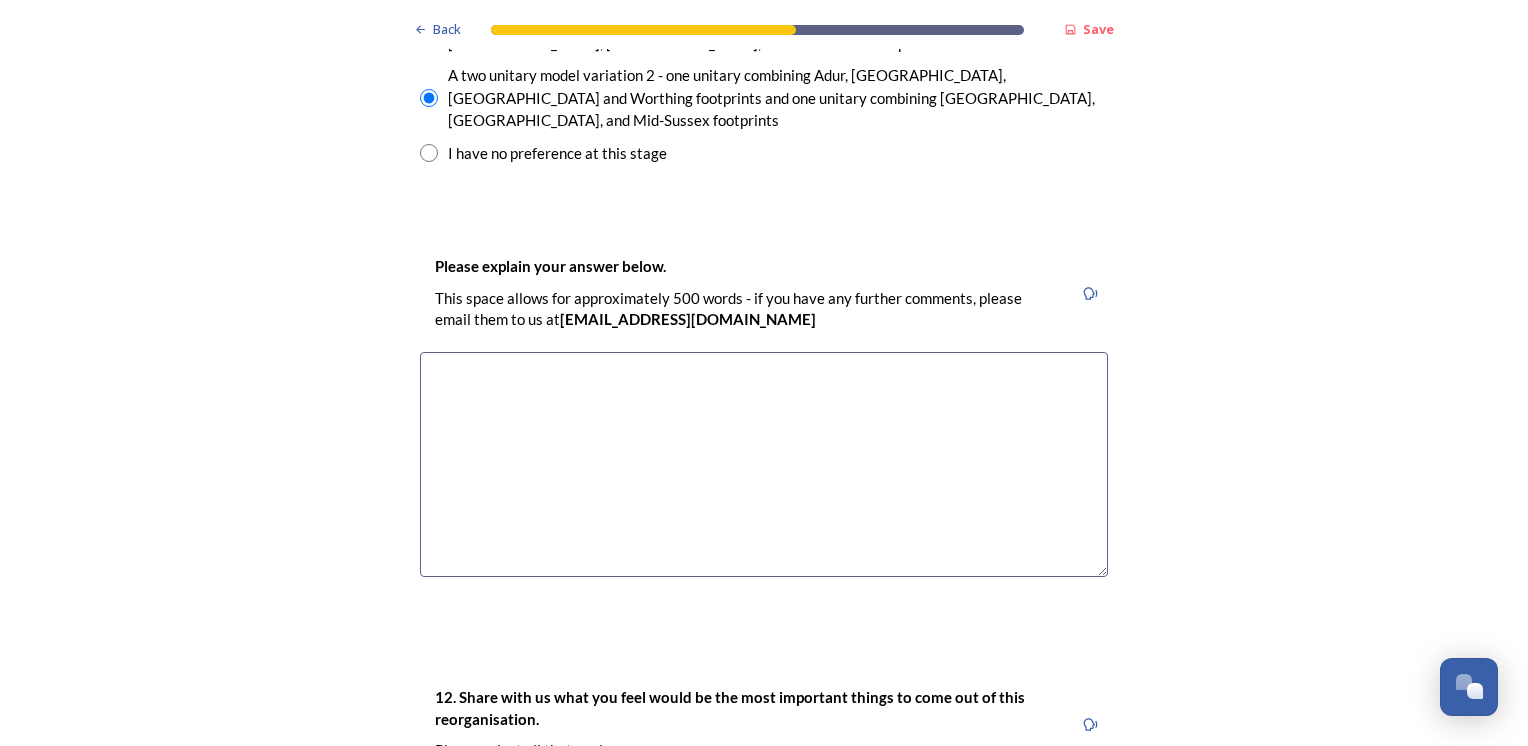 click at bounding box center [764, 464] 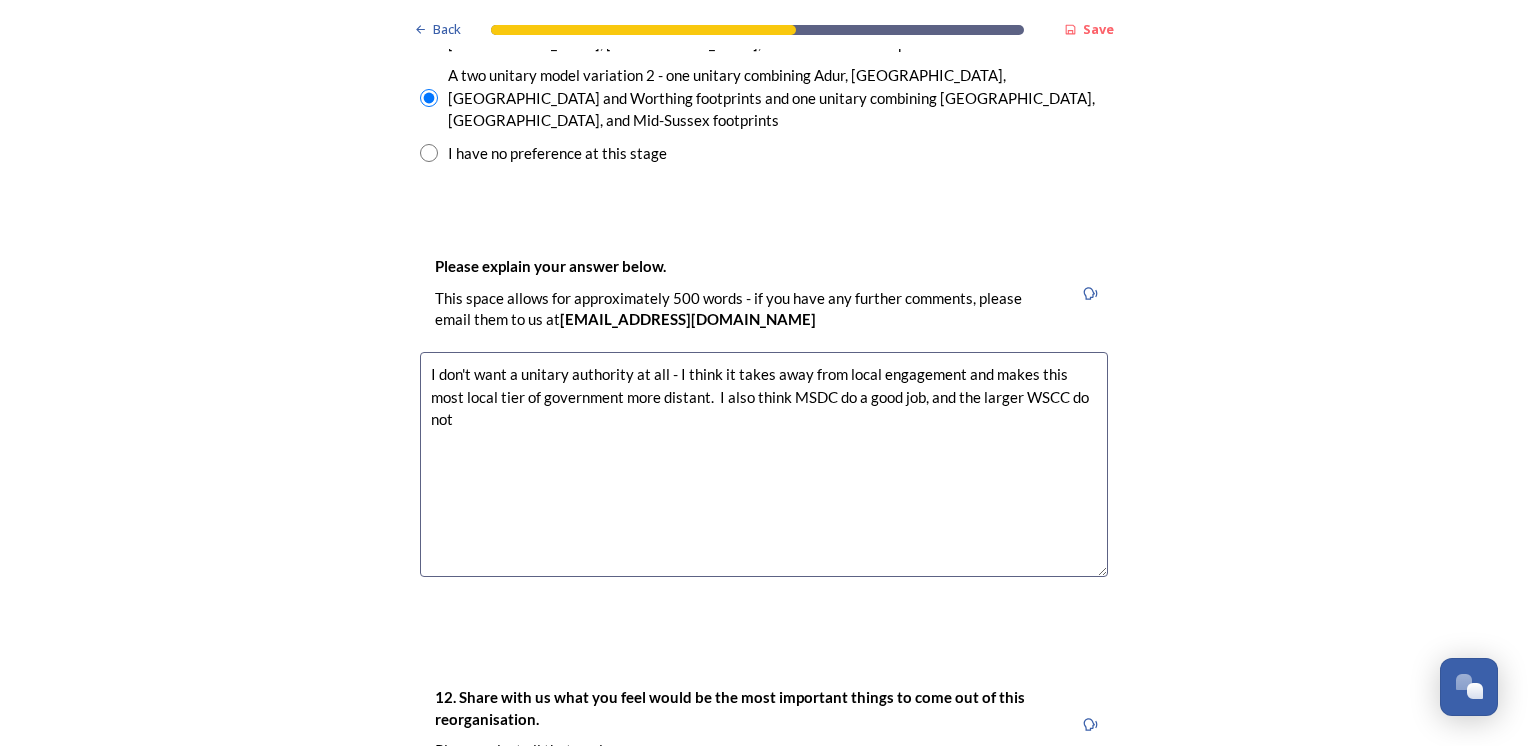 click on "Back Save Prioritising future services As explained on our  Shaping West Sussex hub , Local Government Reorganisation for West Sussex means that the county, district and borough councils will be replaced with one, or more than one, single-tier council (referred to as a unitary council) to deliver all your services.  Options currently being explored within West Sussex are detailed on our  hub , but map visuals can be found below. A single county unitary , bringing the County Council and all seven District and Borough Councils services together to form a new unitary council for West Sussex. Single unitary model (You can enlarge this map by clicking on the square expand icon in the top right of the image) Two unitary option, variation 1  -   one unitary combining Arun, Chichester and Worthing footprints and one unitary combining Adur, Crawley, Horsham, and Mid-Sussex footprints. Two unitary model variation 1 (You can enlarge this map by clicking on the square expand icon in the top right of the image) * Other 5" at bounding box center [764, 394] 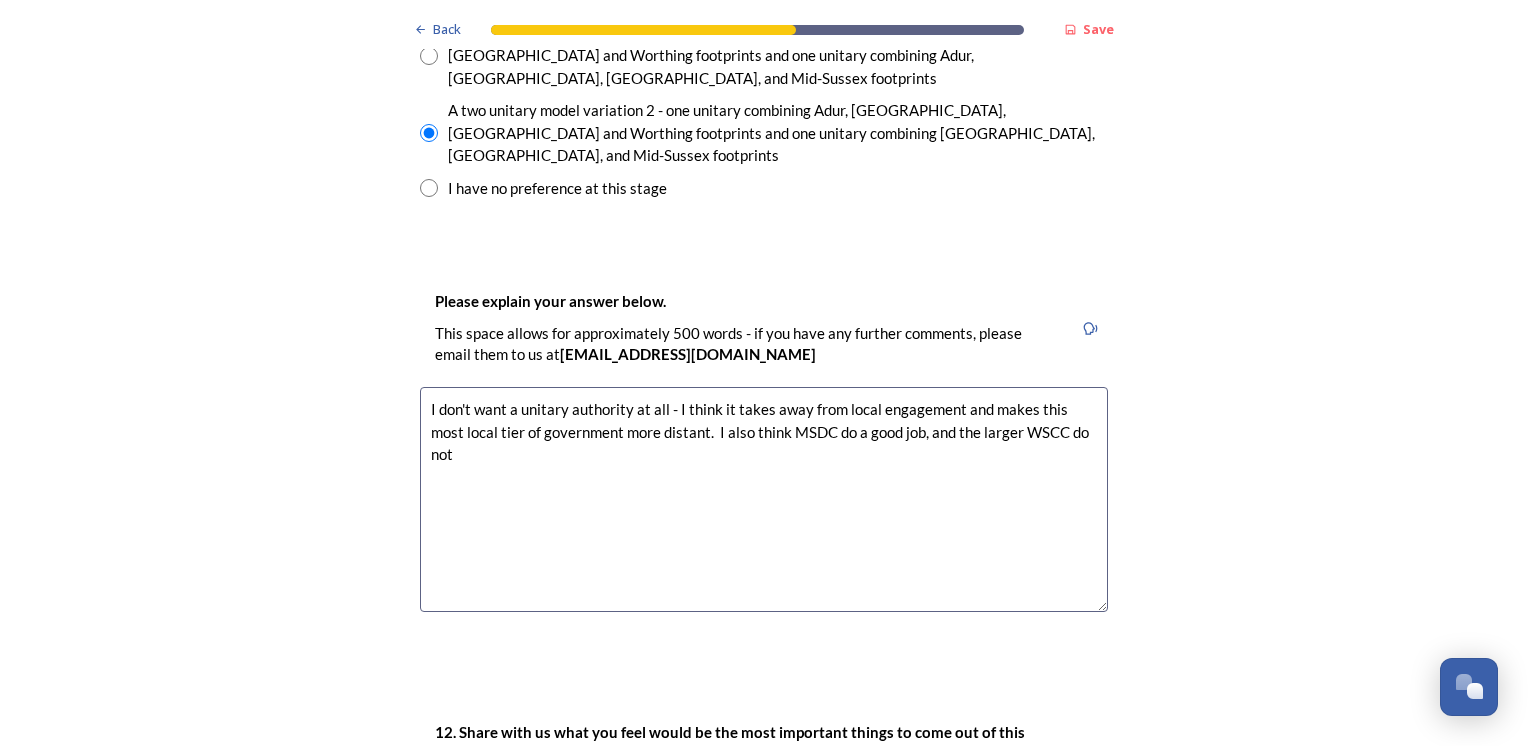 scroll, scrollTop: 2805, scrollLeft: 0, axis: vertical 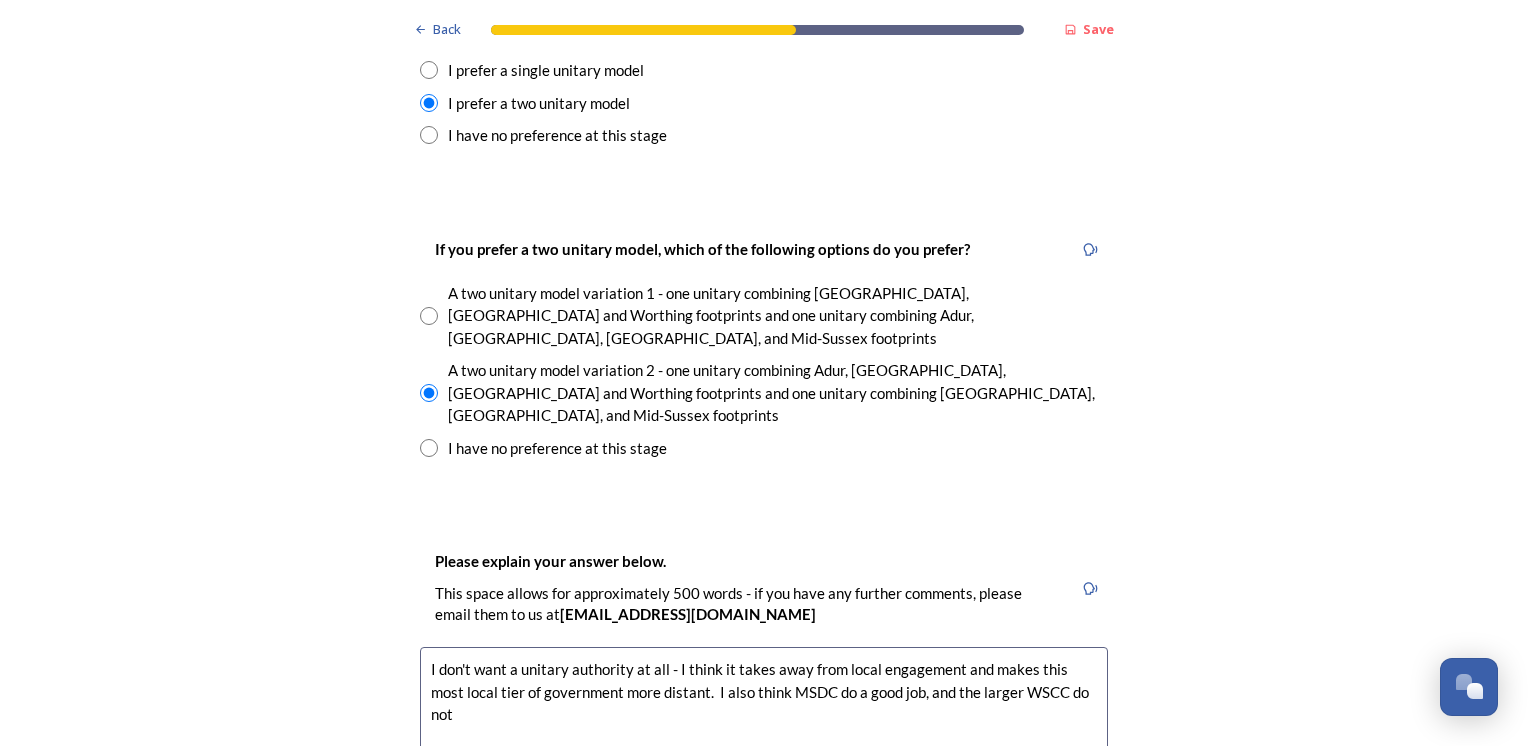 drag, startPoint x: 1082, startPoint y: 583, endPoint x: 877, endPoint y: 668, distance: 221.92342 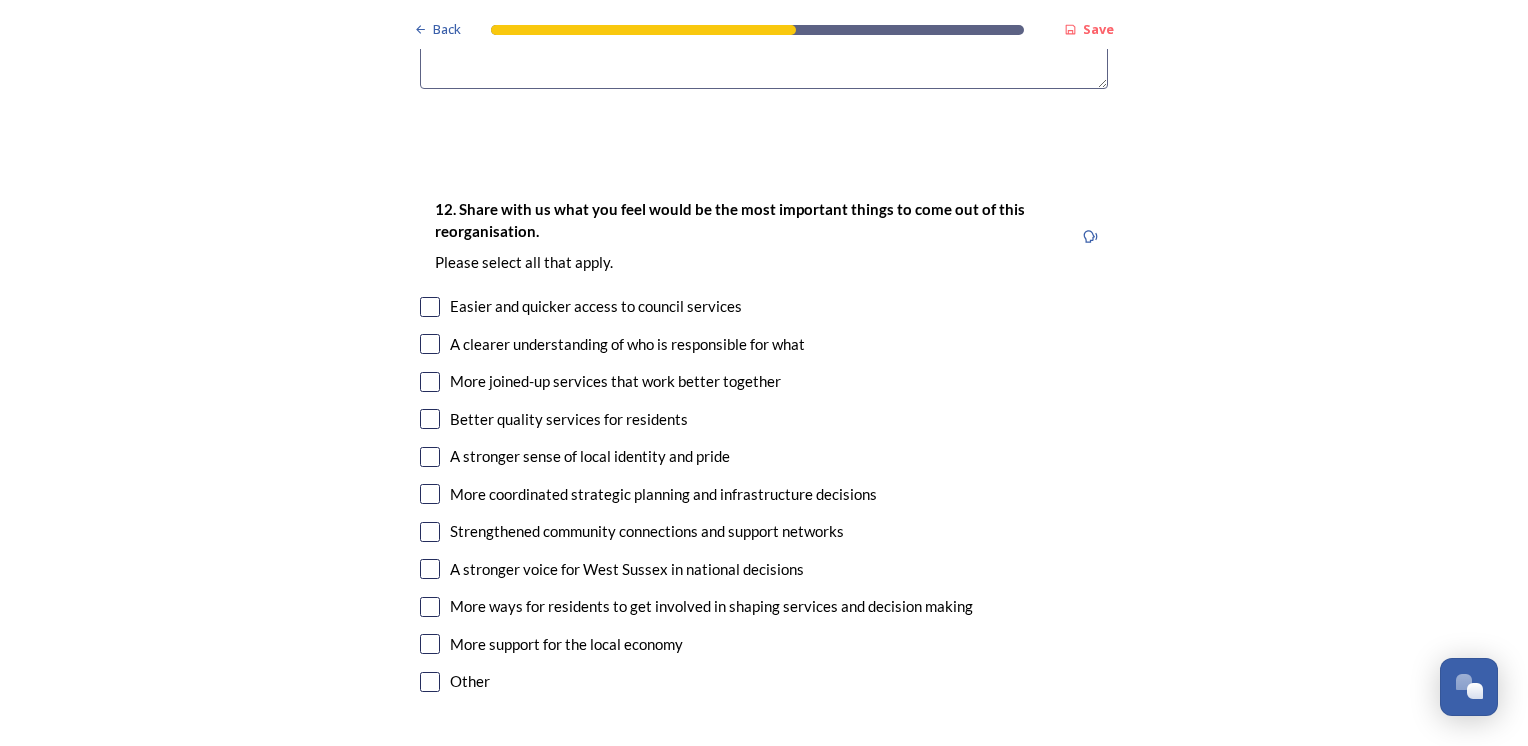 scroll, scrollTop: 3605, scrollLeft: 0, axis: vertical 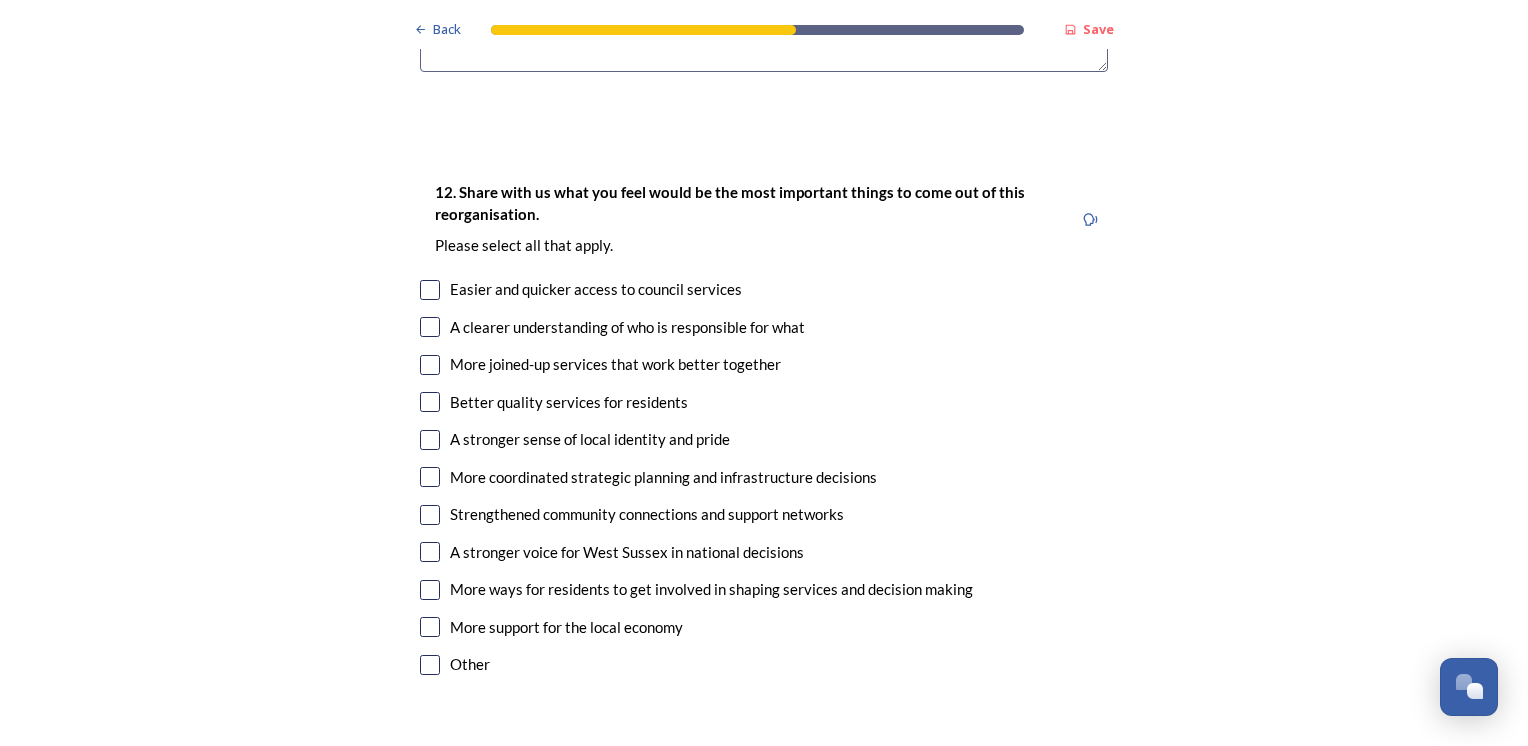 type on "I don't want a unitary authority at all - I think it takes away from local engagement and makes this most local tier of government more distant.  I also think MSDC do a good job, and the larger WSCC do not.  I would prefer to keep services more local and give MSDC more responsibility and remove WSCC - even it it cost more to operate in that way.  If we are forced to have a unitary authority, I would prefer a model of Crawley, Horsham and Mid Sussex as these authorities already work closely together" 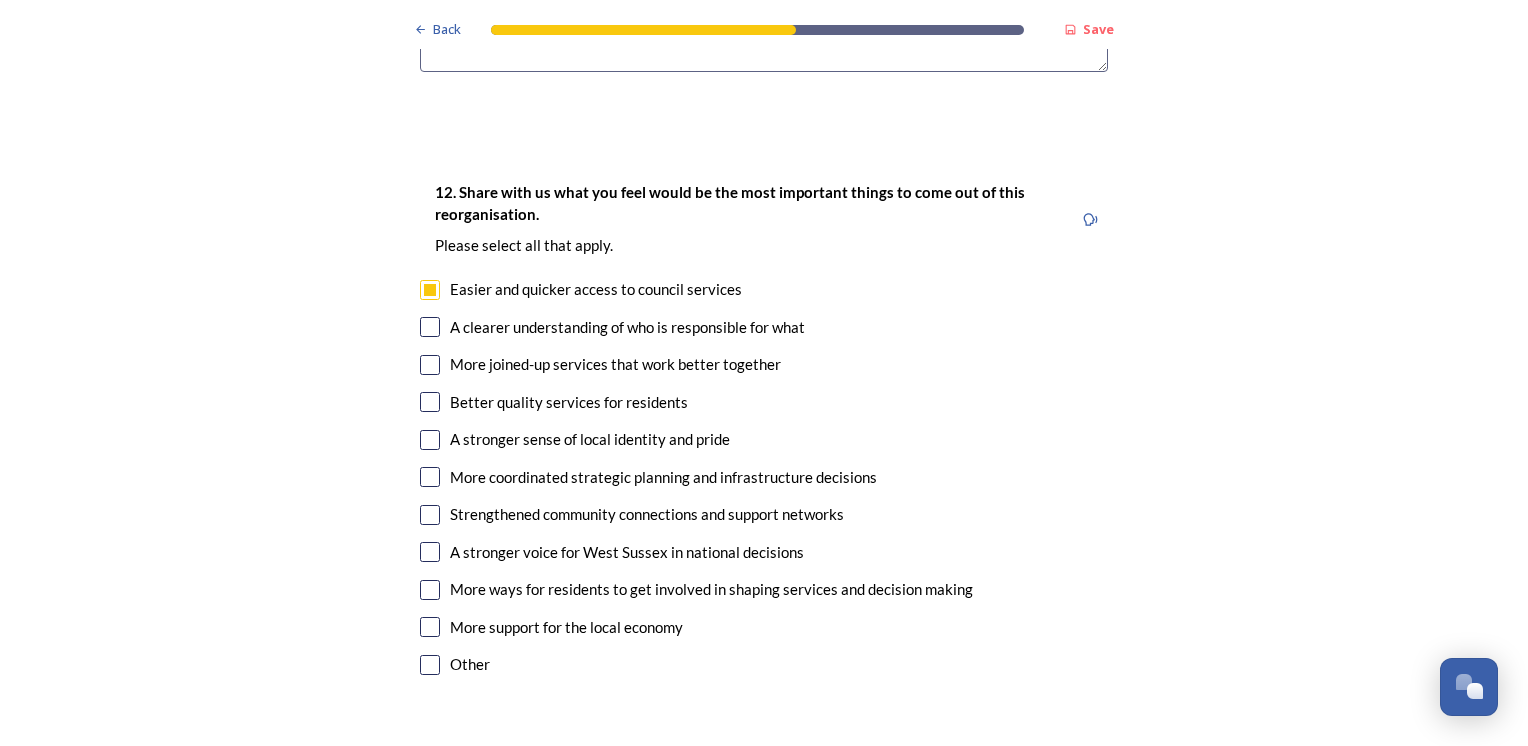 click at bounding box center [430, 327] 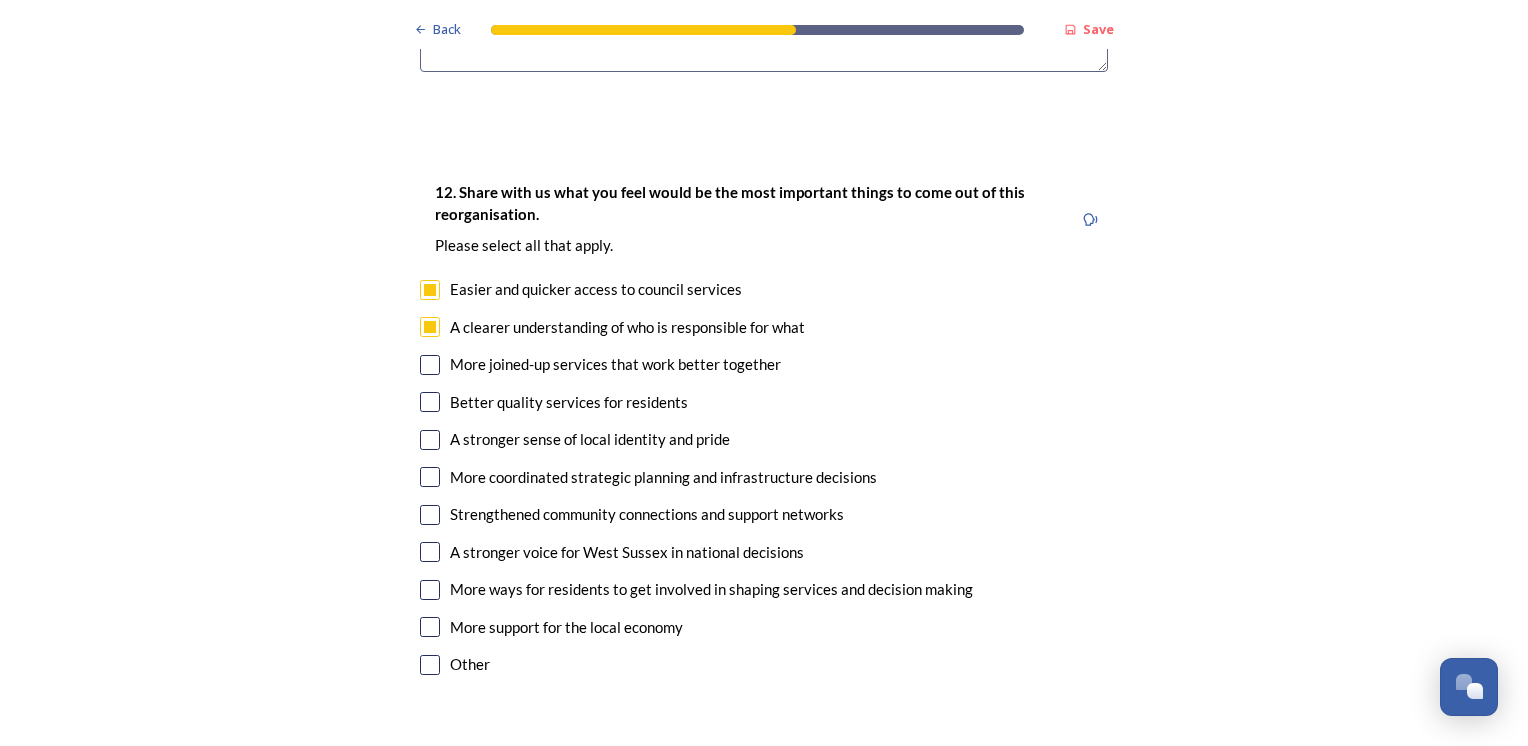 click at bounding box center (430, 440) 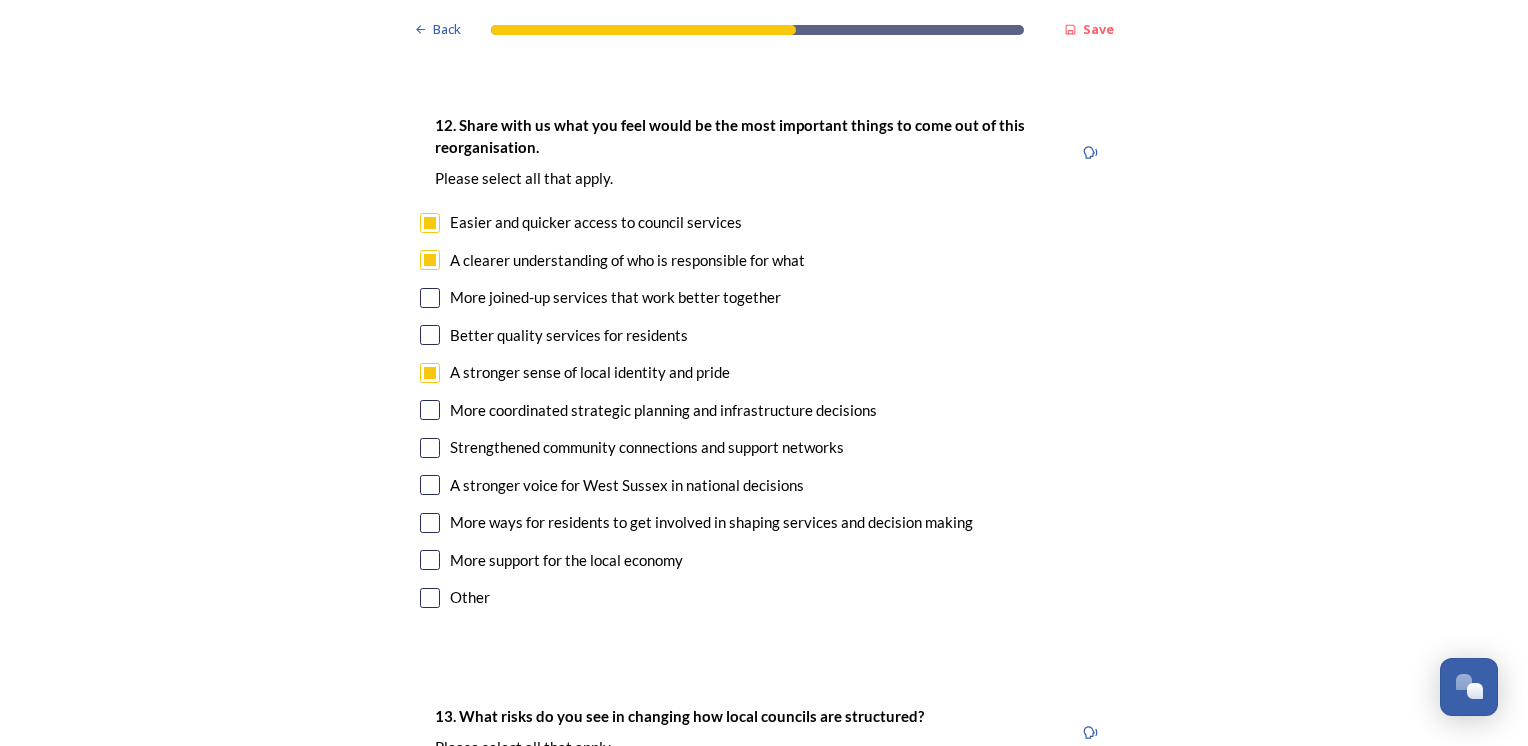 scroll, scrollTop: 3705, scrollLeft: 0, axis: vertical 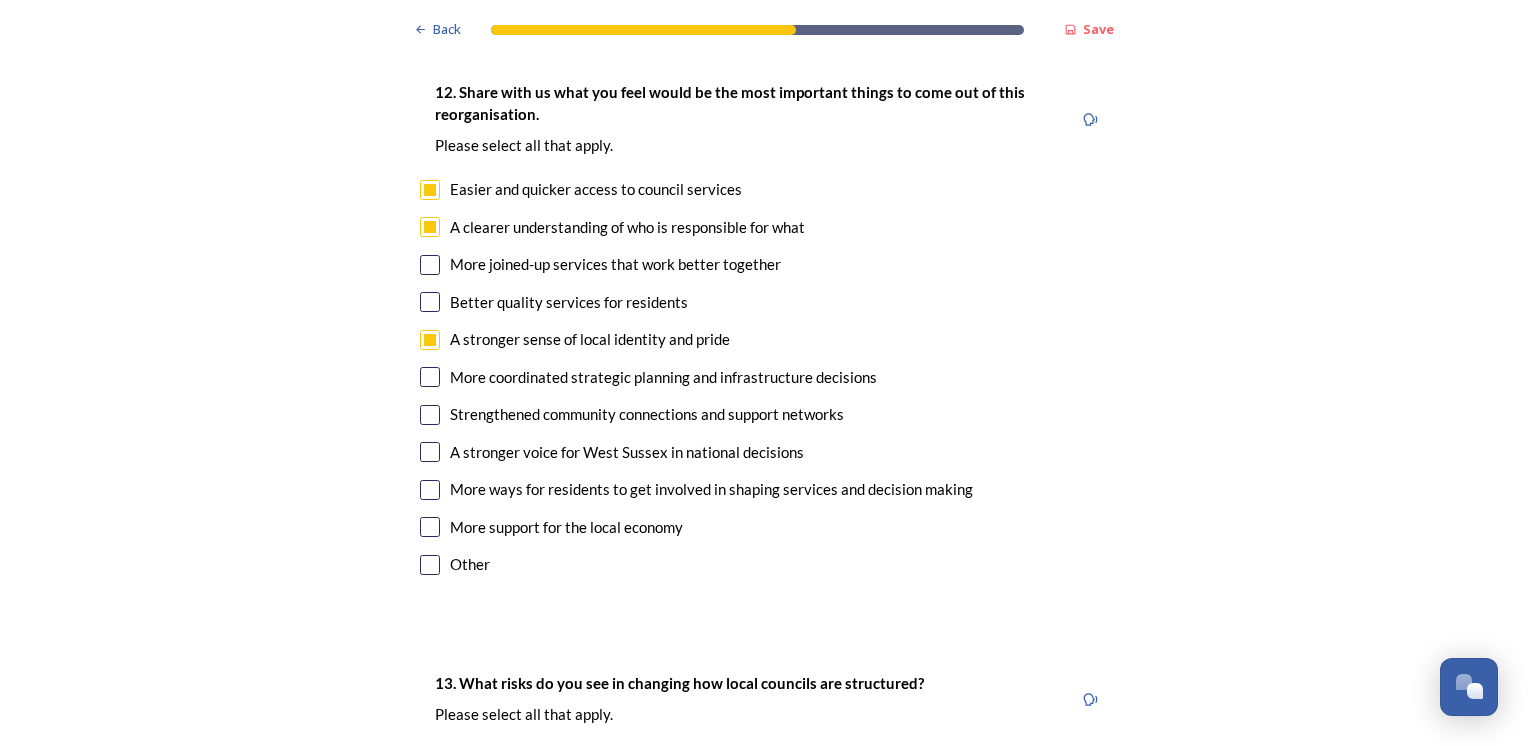 click at bounding box center [430, 490] 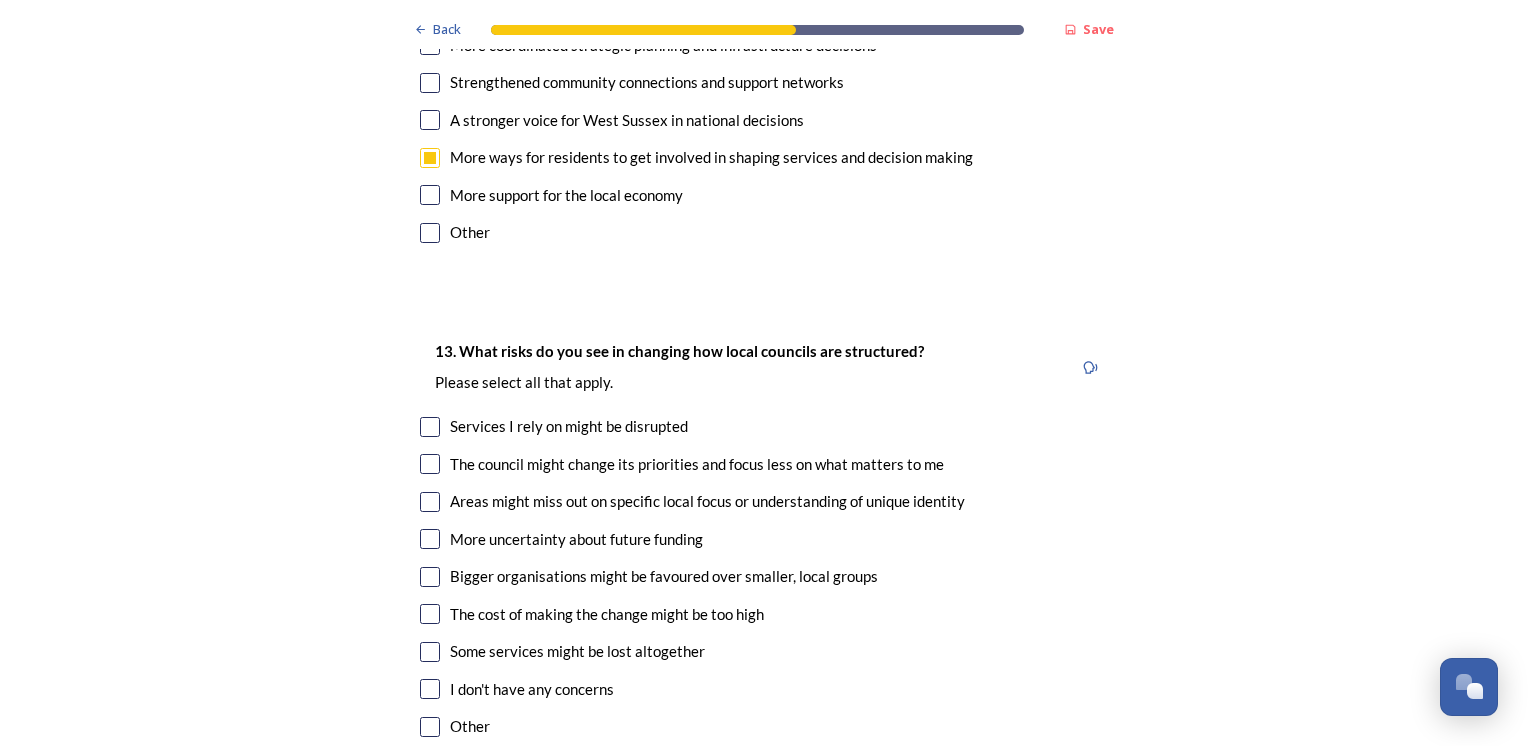 scroll, scrollTop: 4105, scrollLeft: 0, axis: vertical 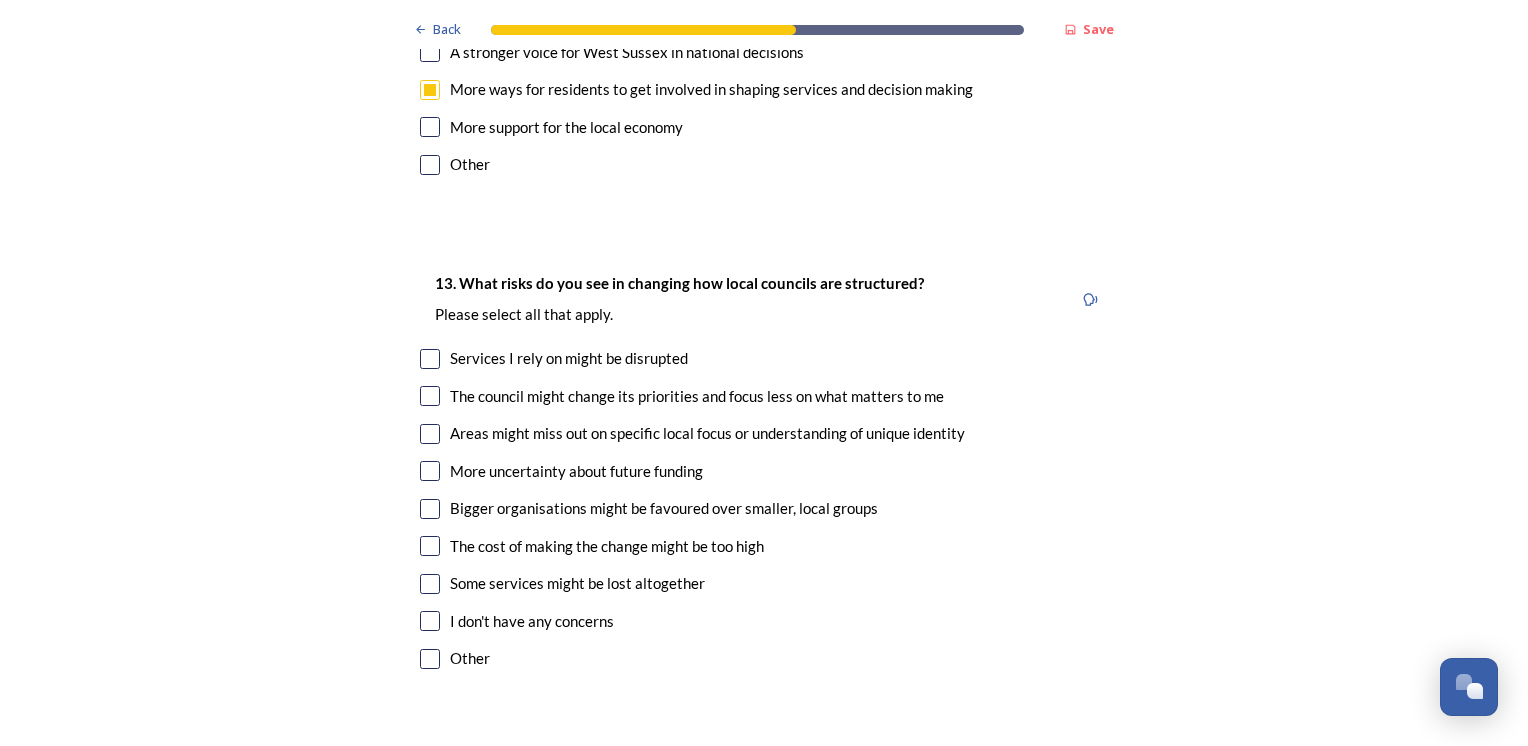 click at bounding box center (430, 659) 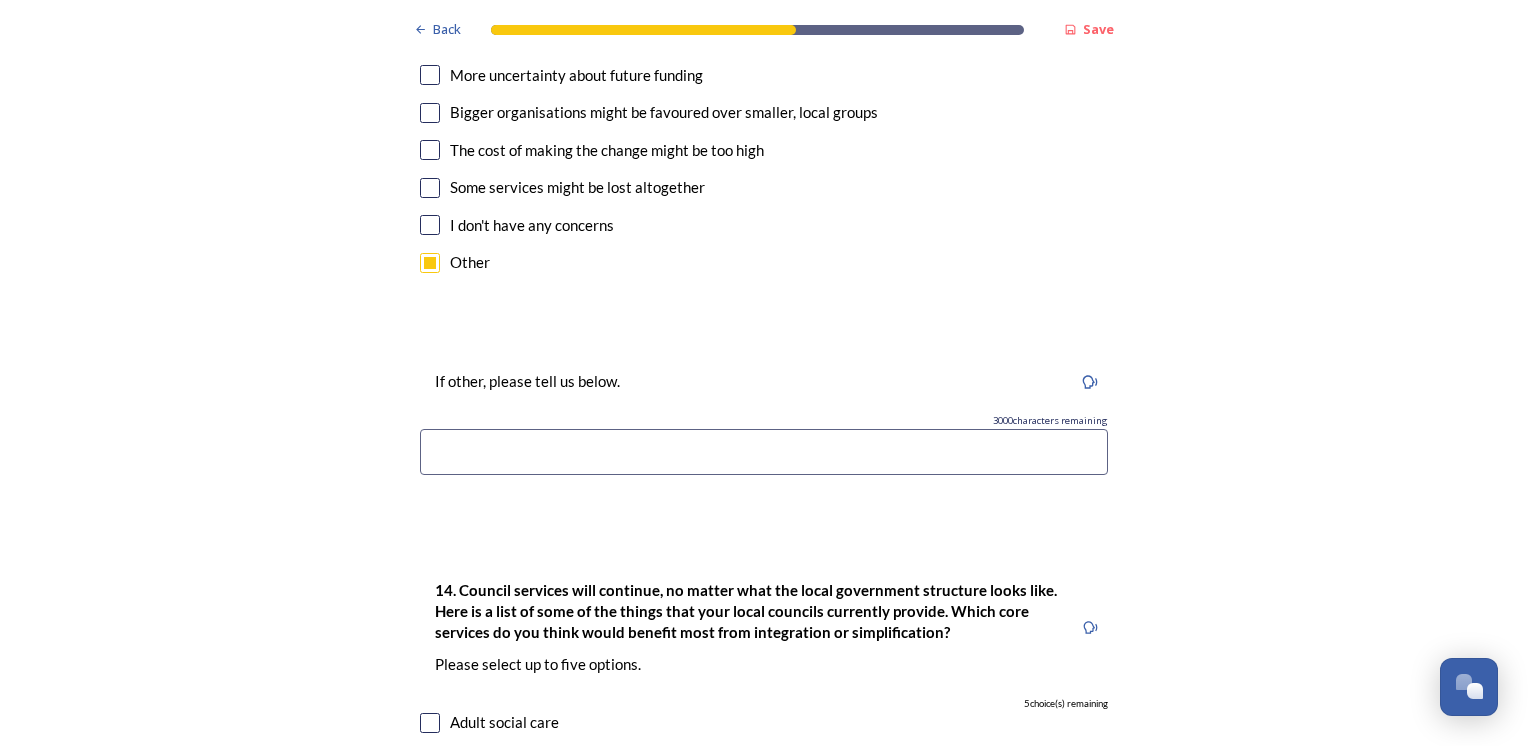 scroll, scrollTop: 4505, scrollLeft: 0, axis: vertical 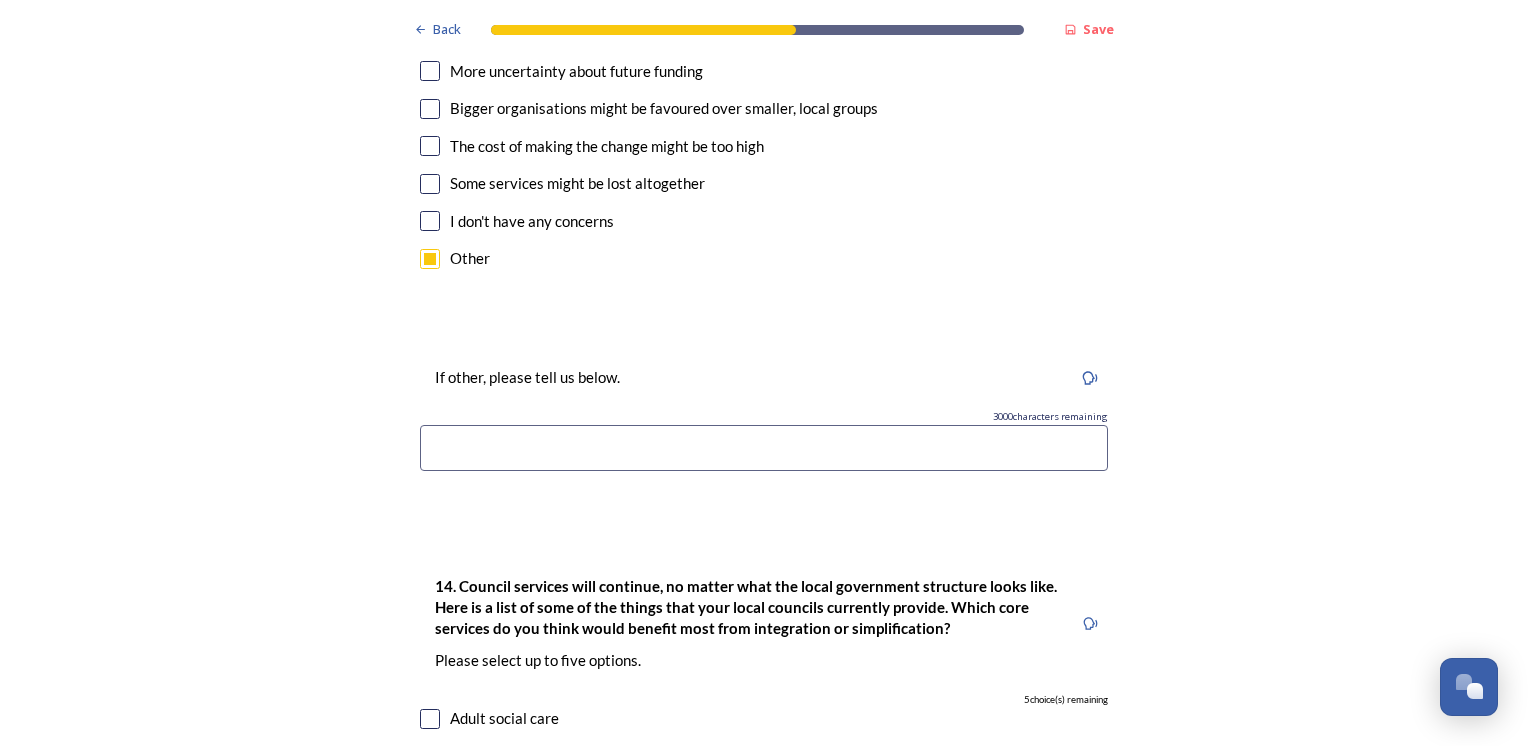 click at bounding box center (764, 448) 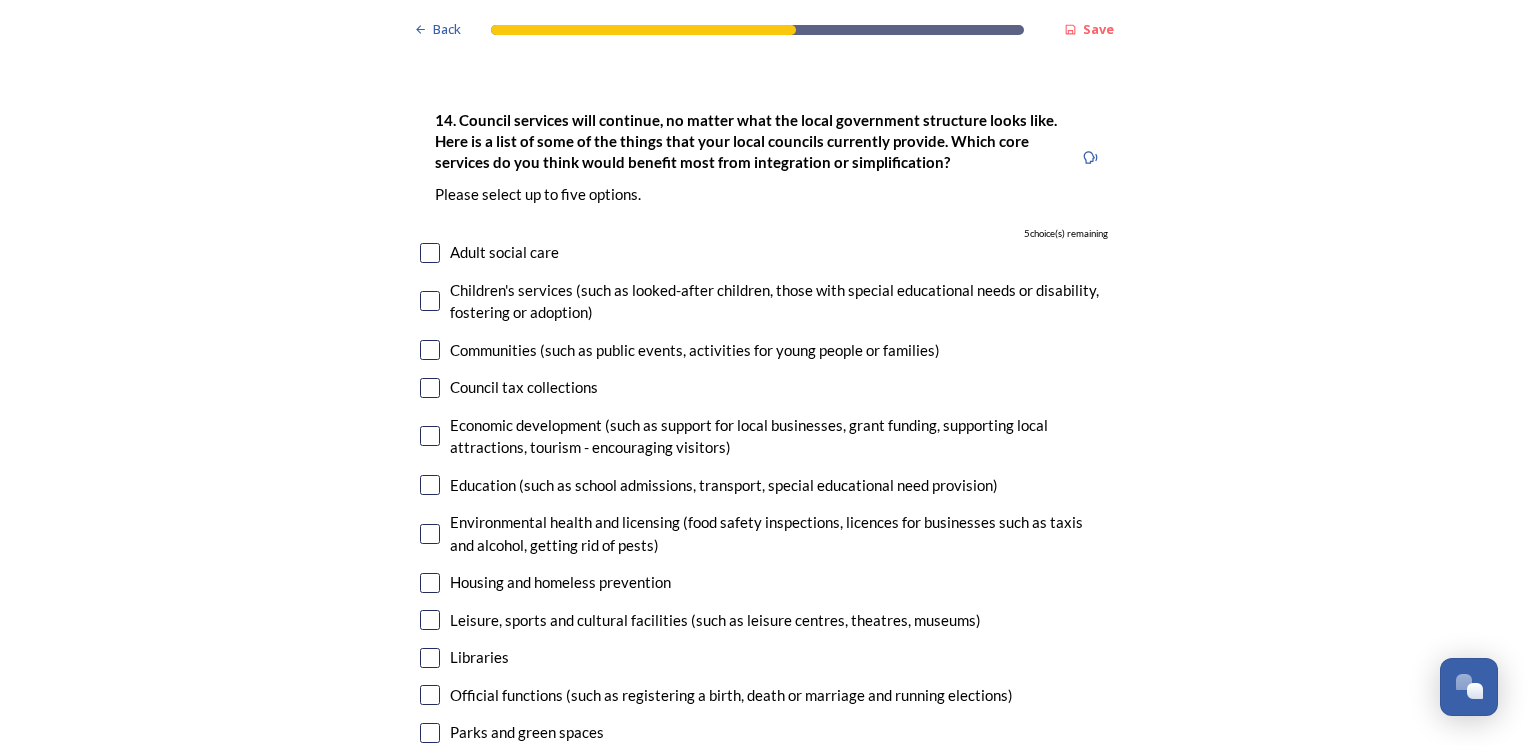 scroll, scrollTop: 5005, scrollLeft: 0, axis: vertical 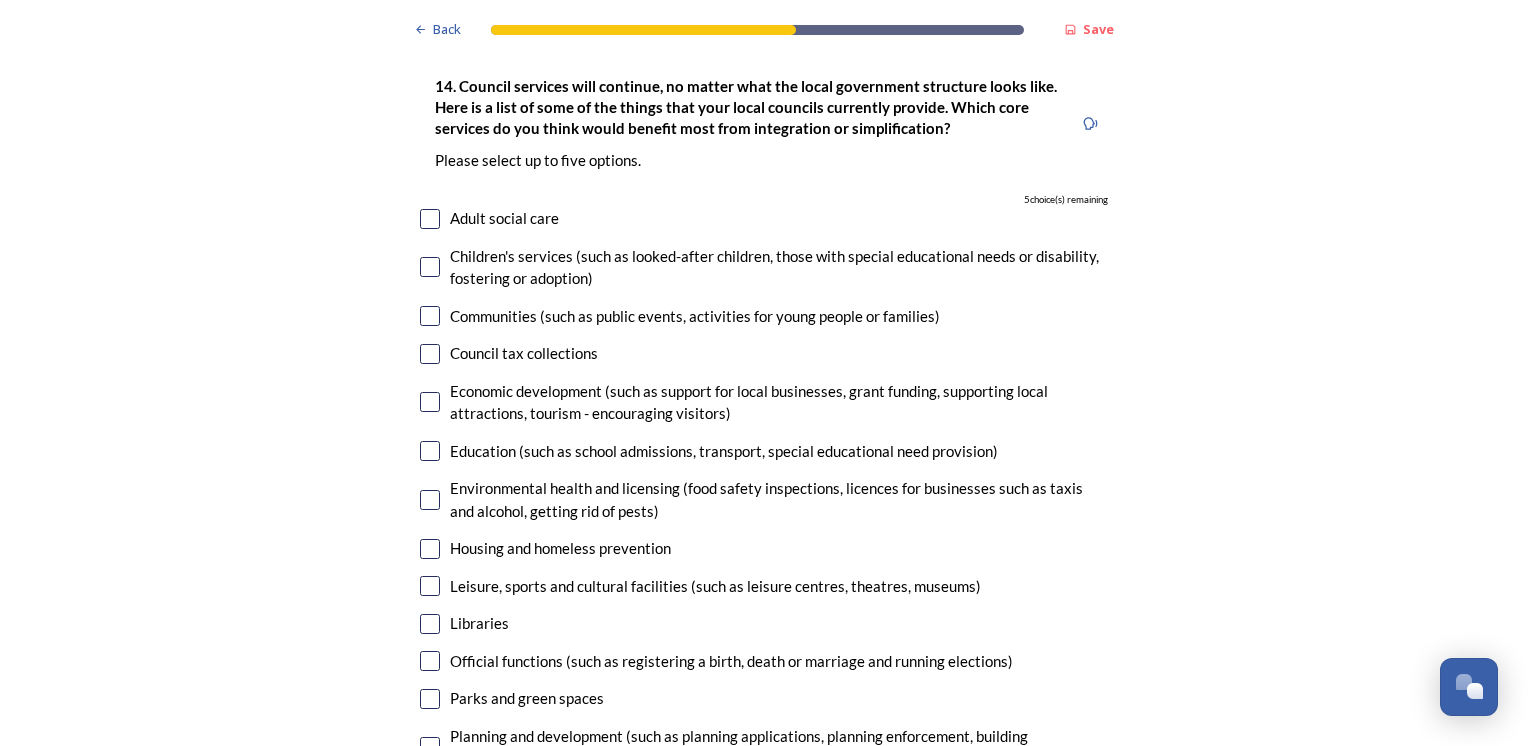 type on "Lack of local engagement and accountability" 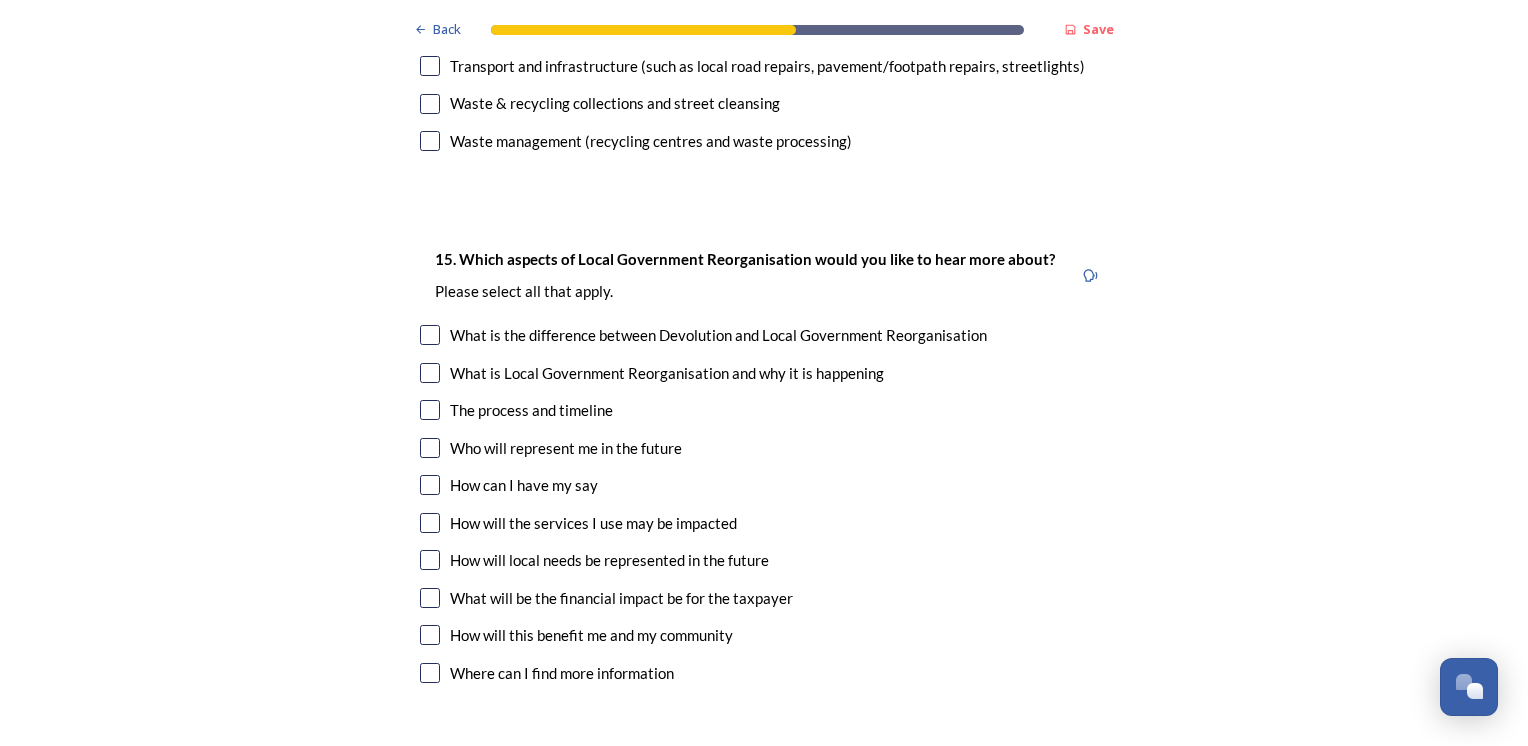 scroll, scrollTop: 5905, scrollLeft: 0, axis: vertical 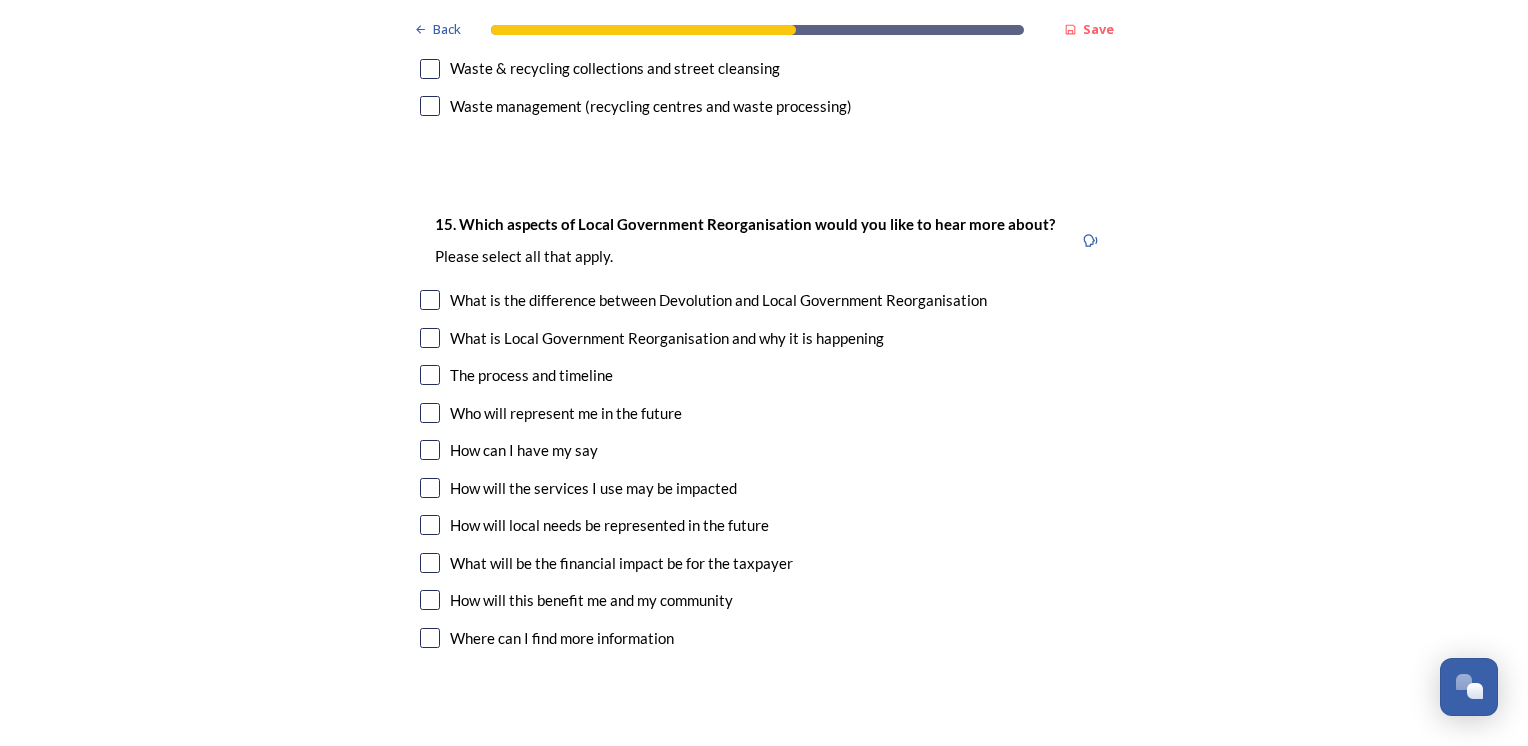 click at bounding box center [430, 413] 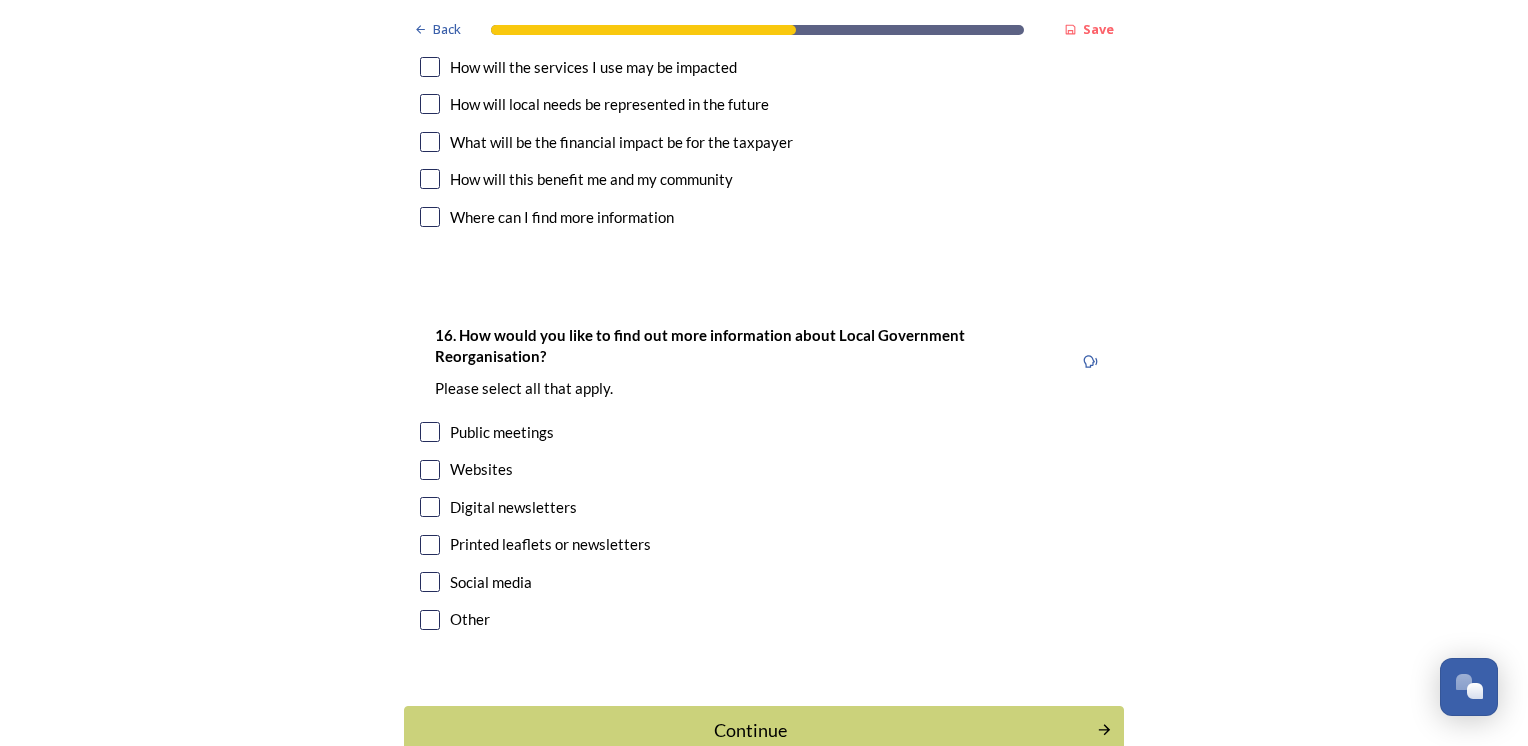 scroll, scrollTop: 6345, scrollLeft: 0, axis: vertical 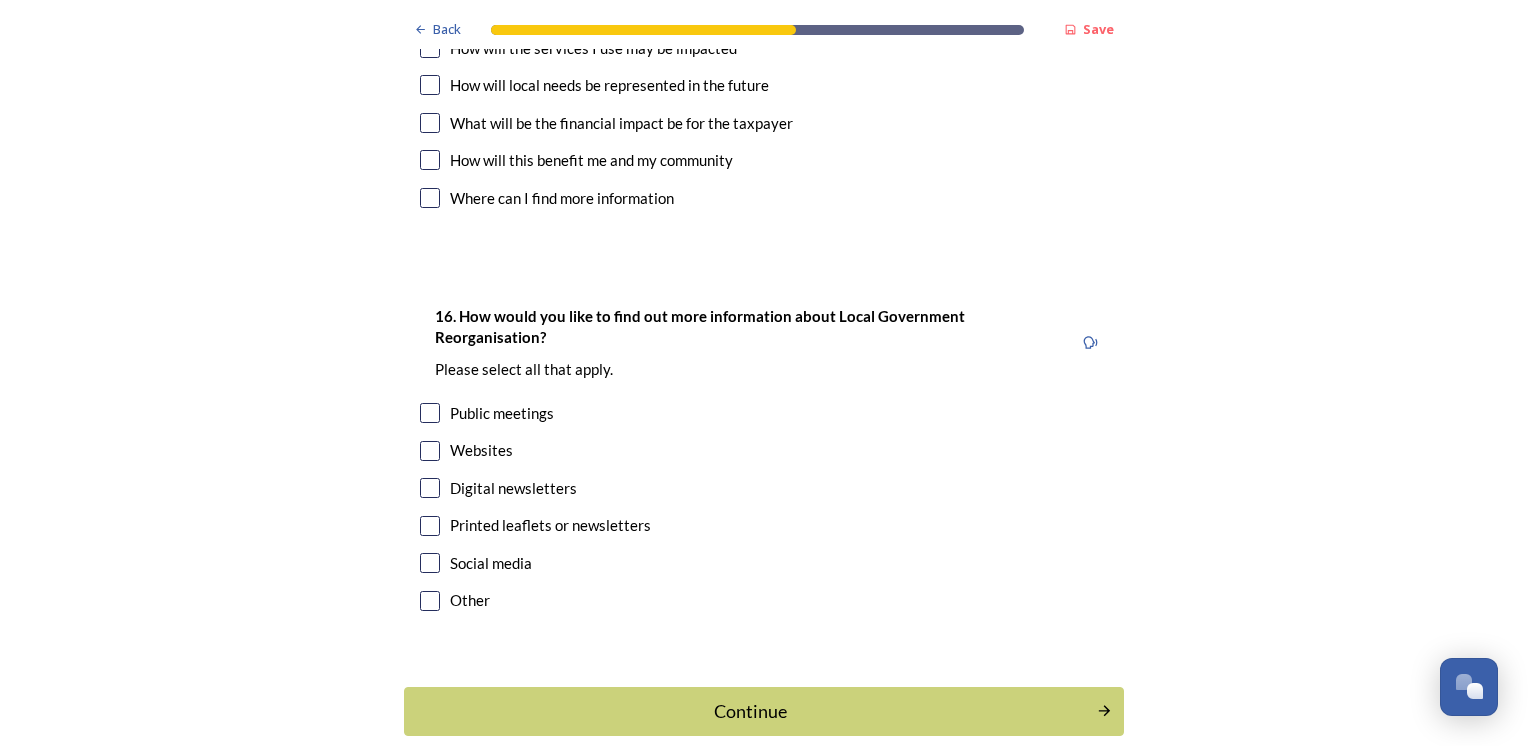 click at bounding box center [430, 451] 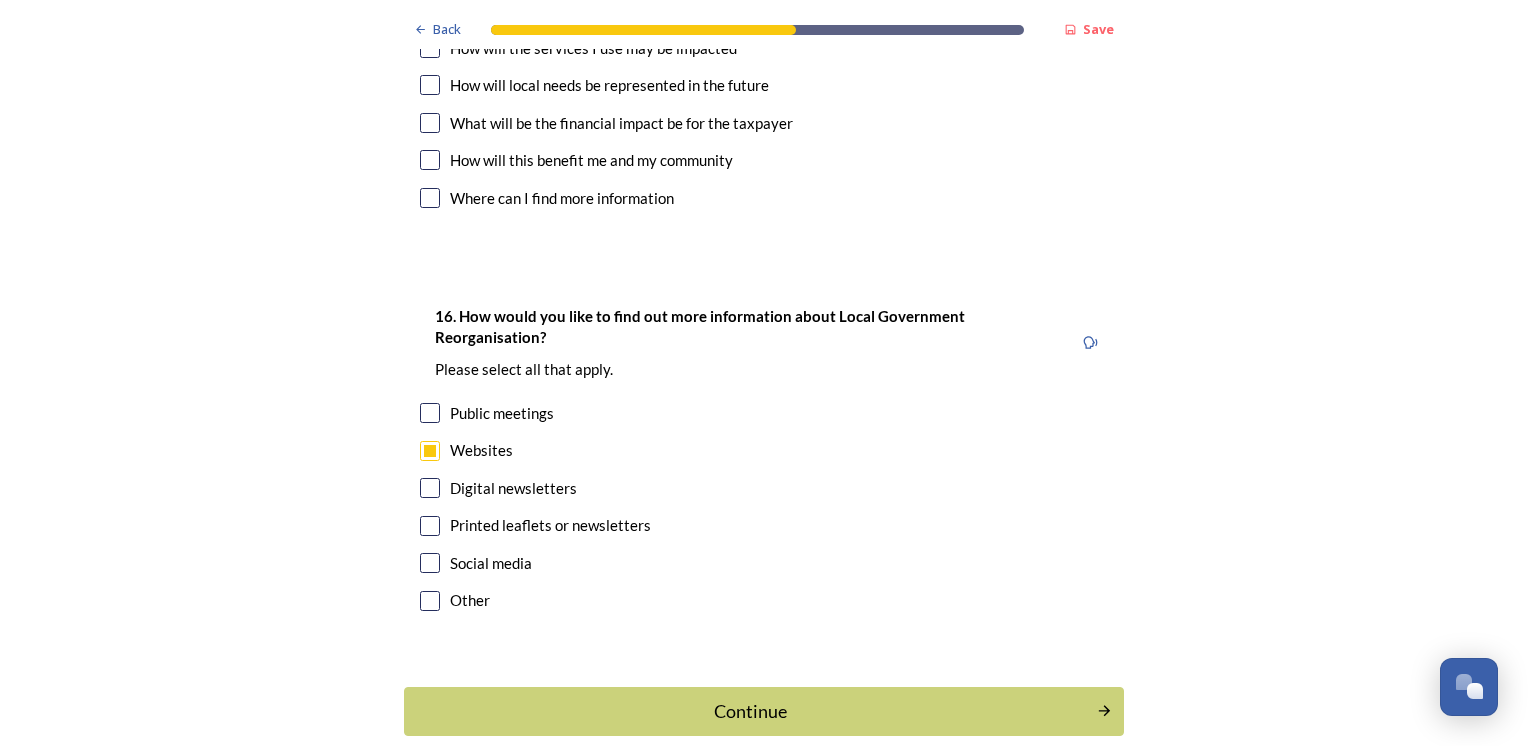 drag, startPoint x: 748, startPoint y: 608, endPoint x: 736, endPoint y: 600, distance: 14.422205 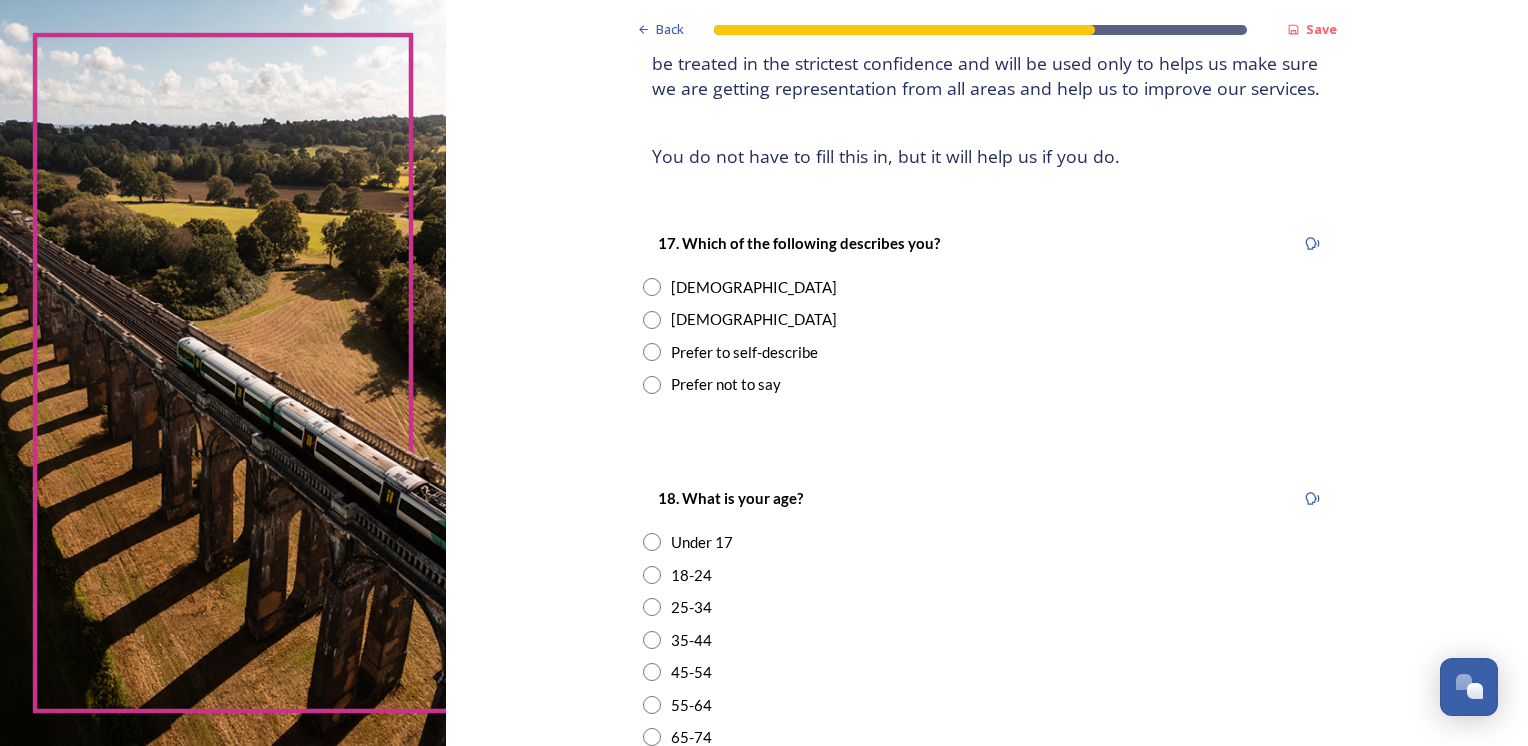 scroll, scrollTop: 200, scrollLeft: 0, axis: vertical 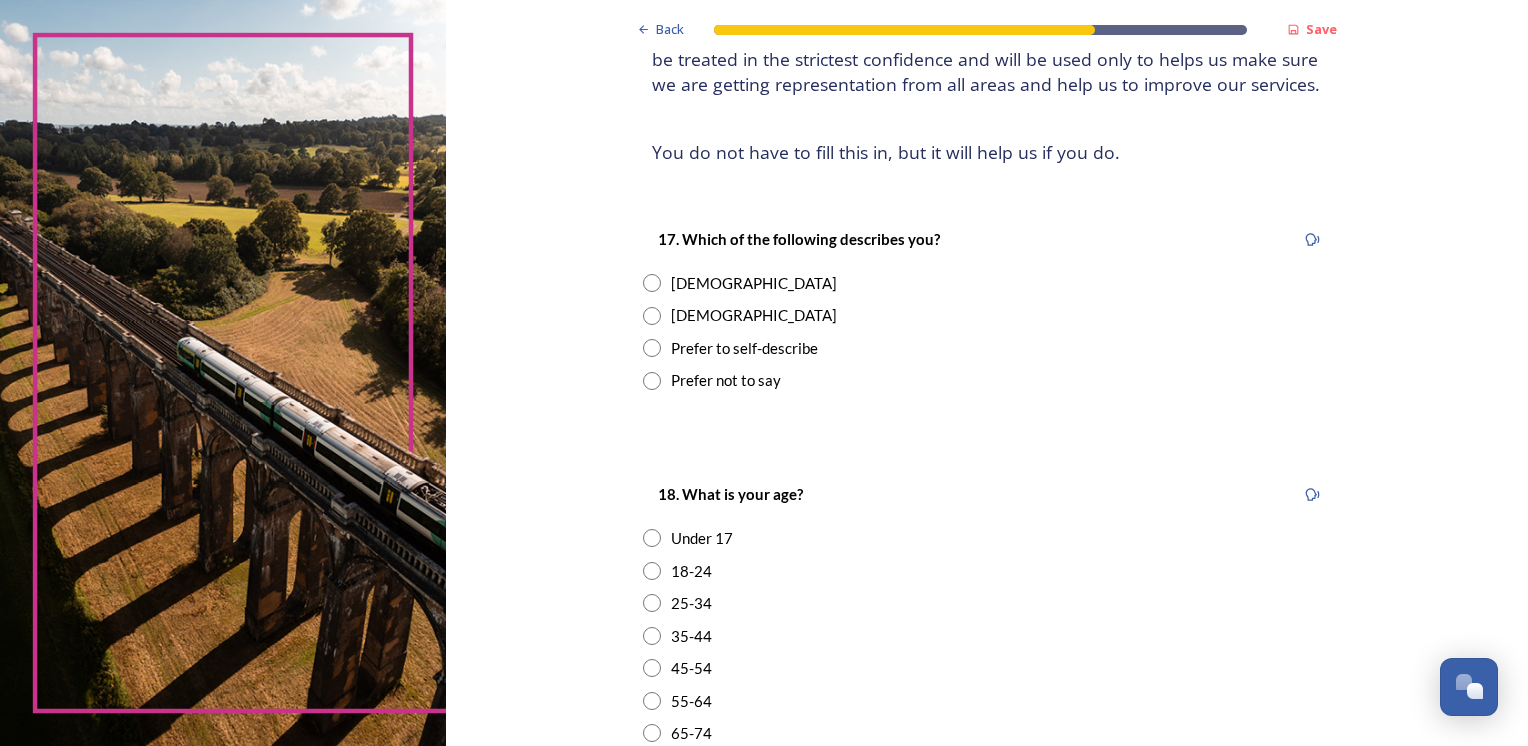 click on "Female" at bounding box center [987, 283] 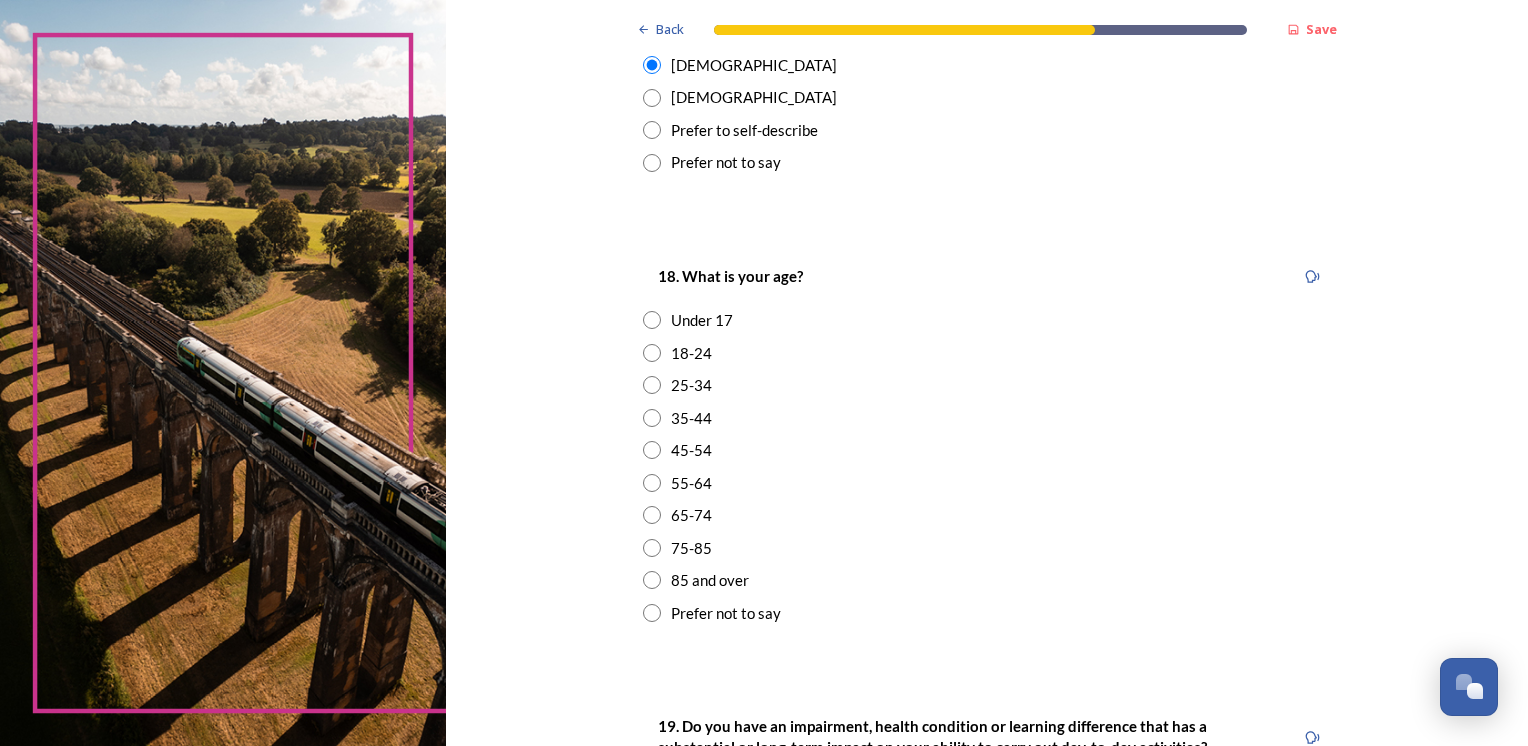 scroll, scrollTop: 500, scrollLeft: 0, axis: vertical 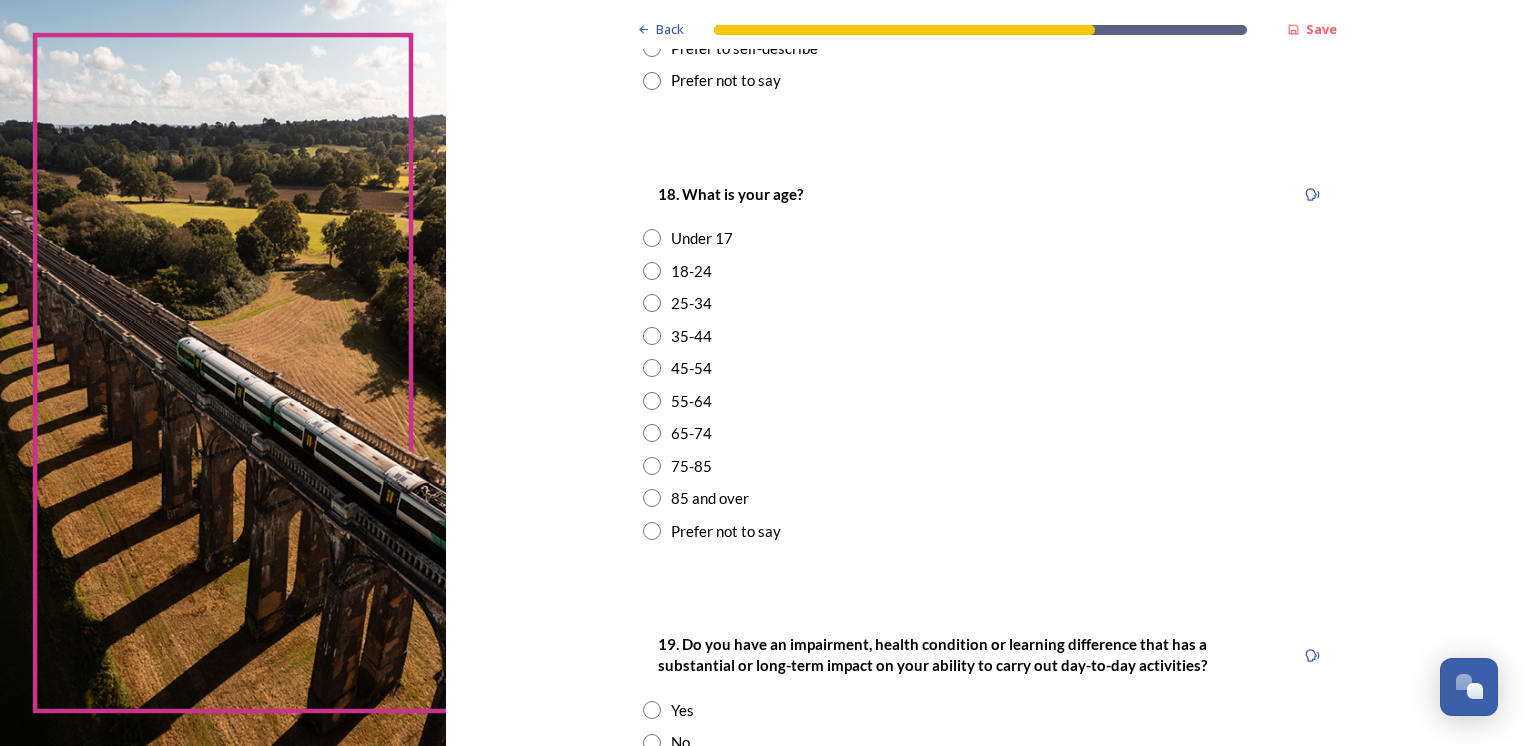 click at bounding box center [652, 401] 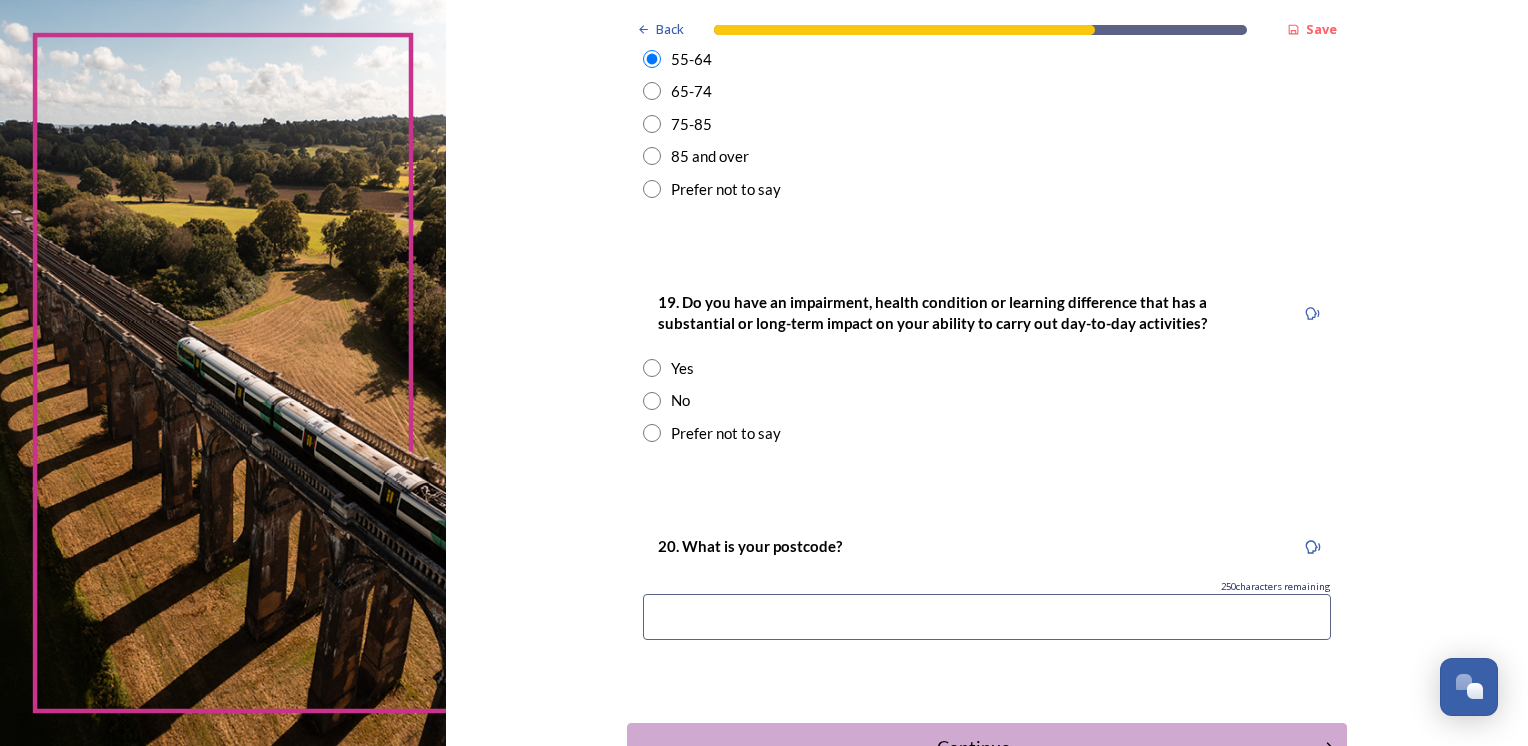 scroll, scrollTop: 900, scrollLeft: 0, axis: vertical 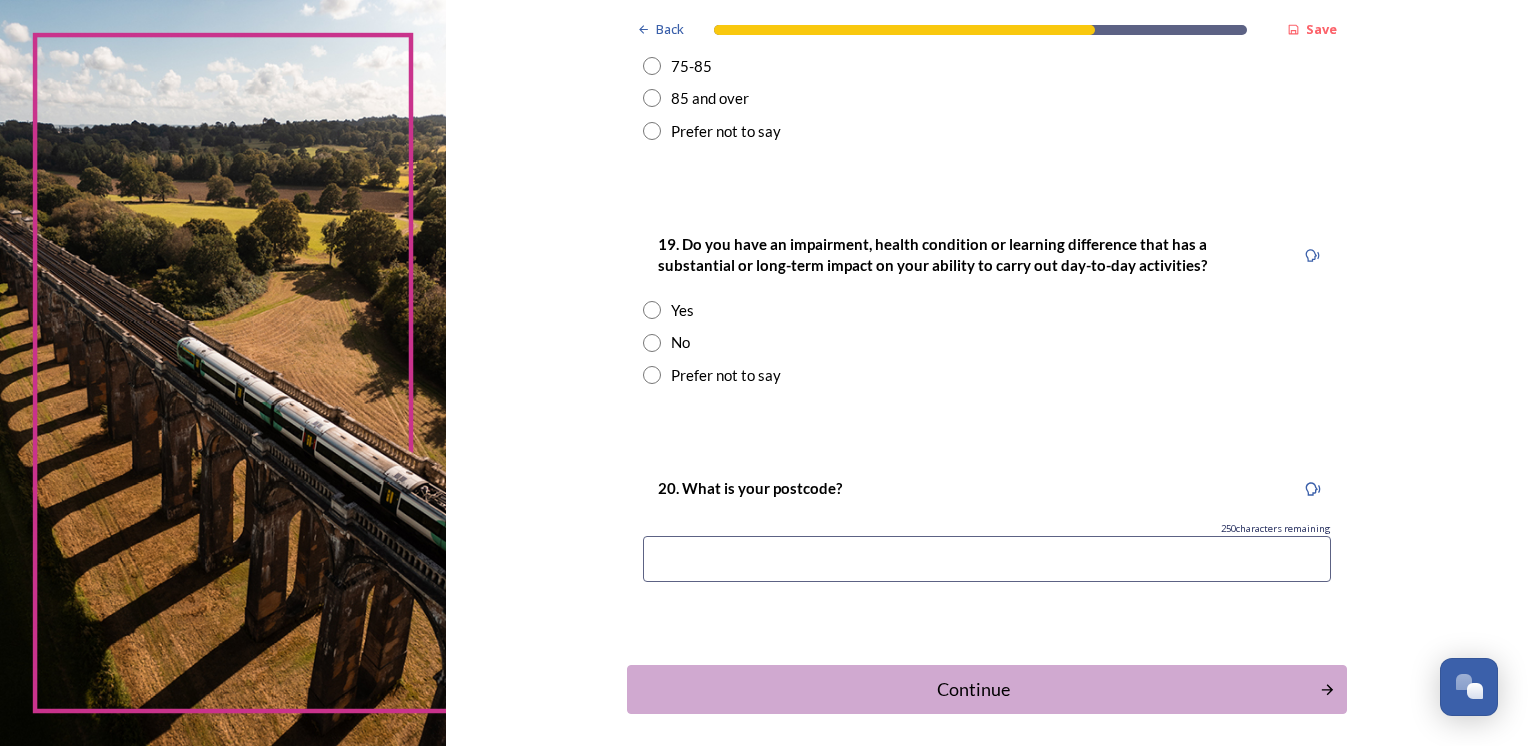 click on "No" at bounding box center [987, 342] 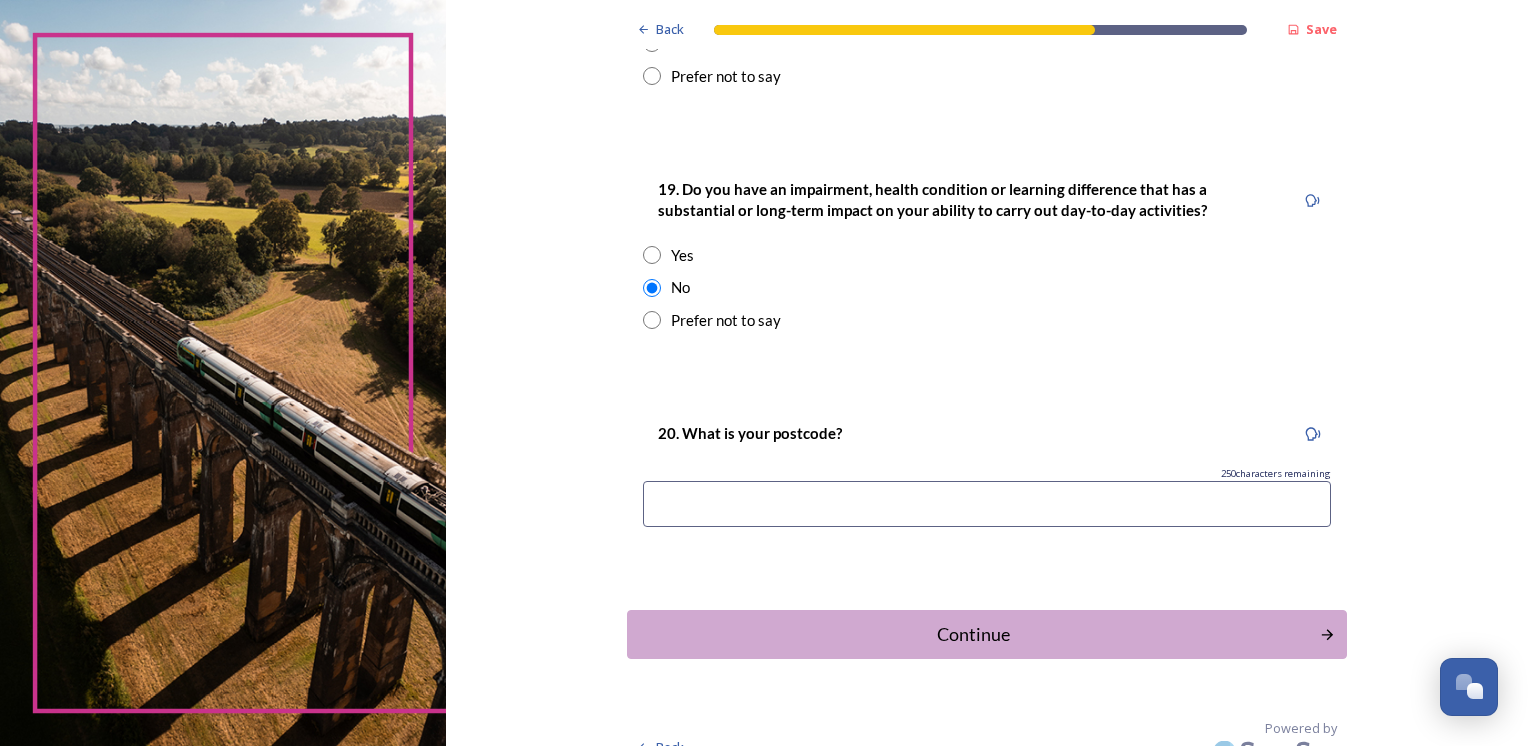 scroll, scrollTop: 983, scrollLeft: 0, axis: vertical 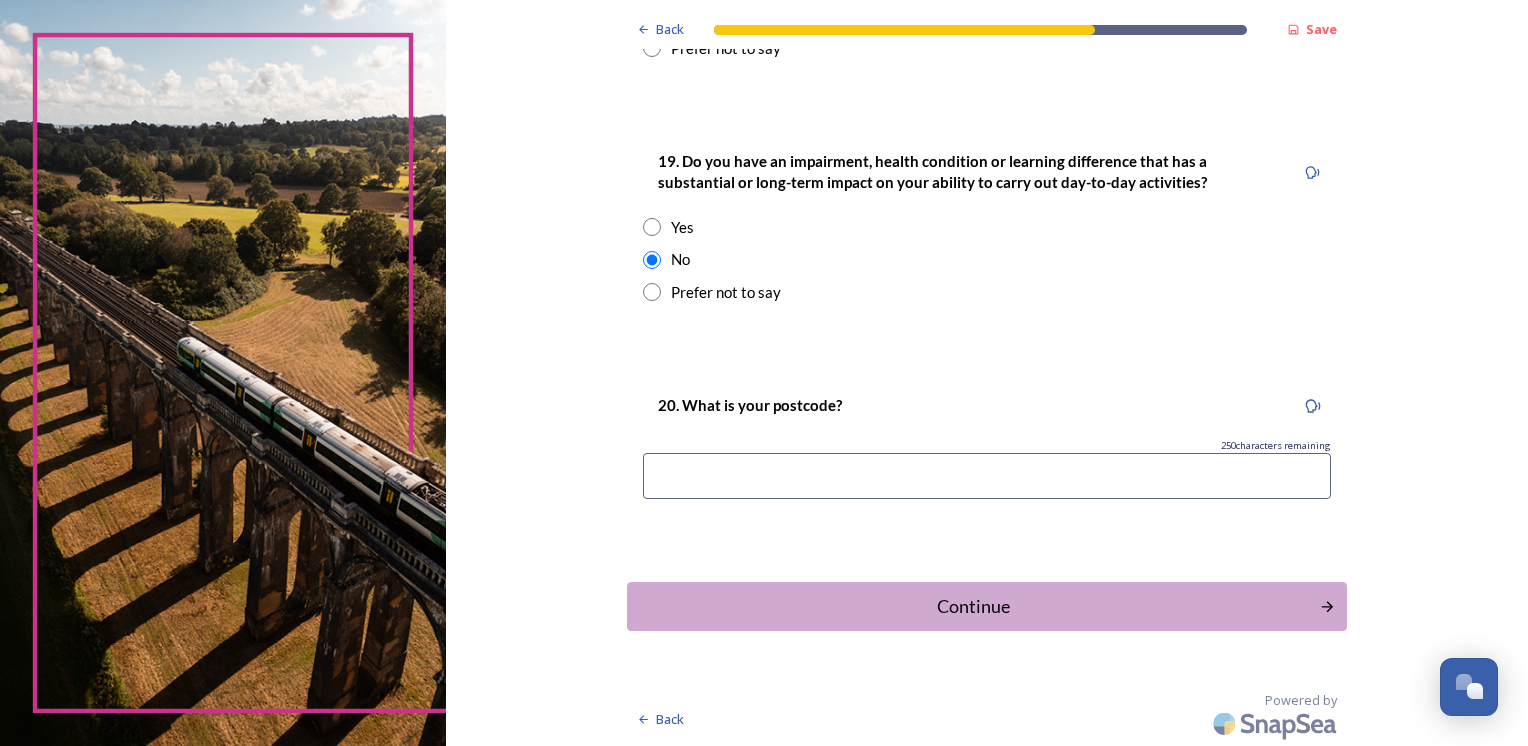 click at bounding box center [987, 476] 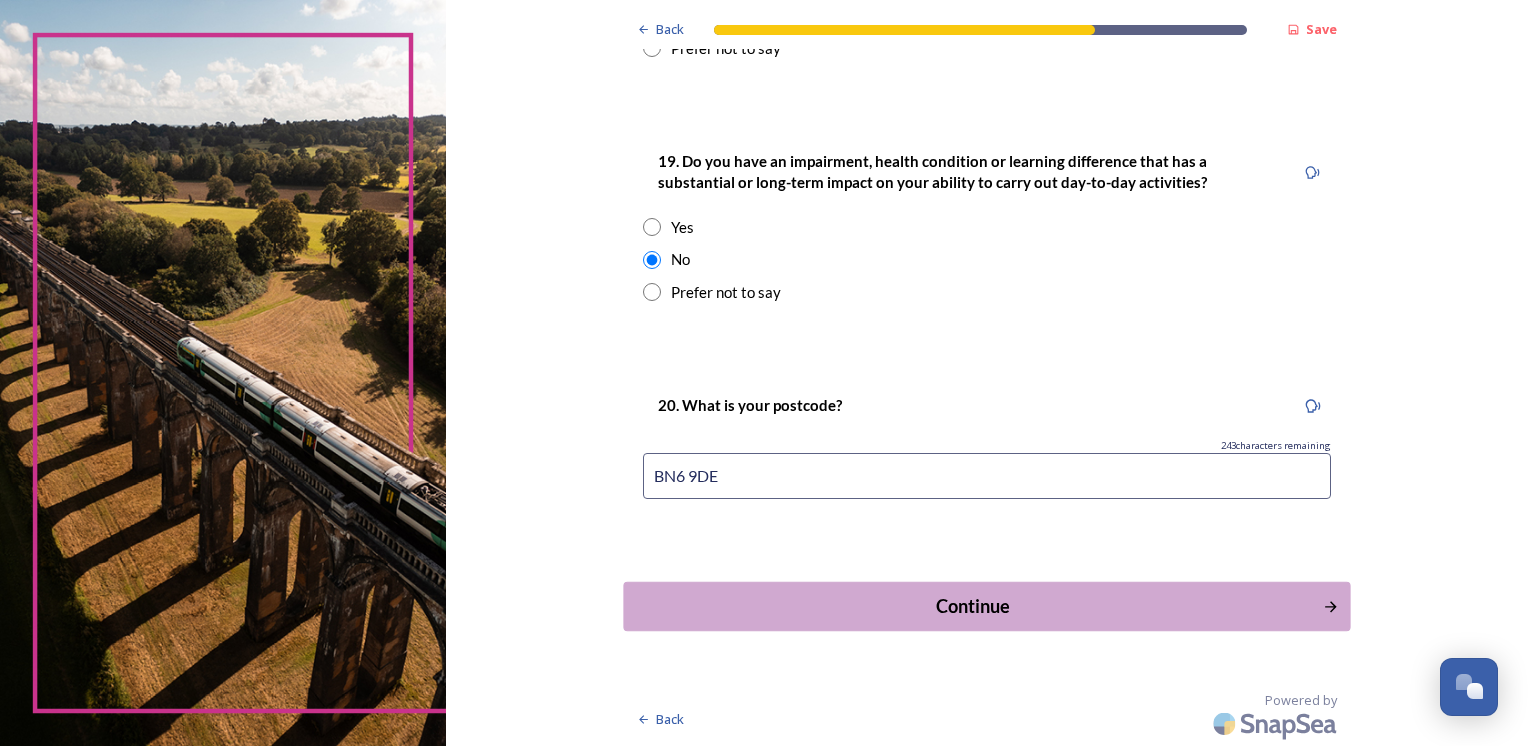 type on "BN6 9DE" 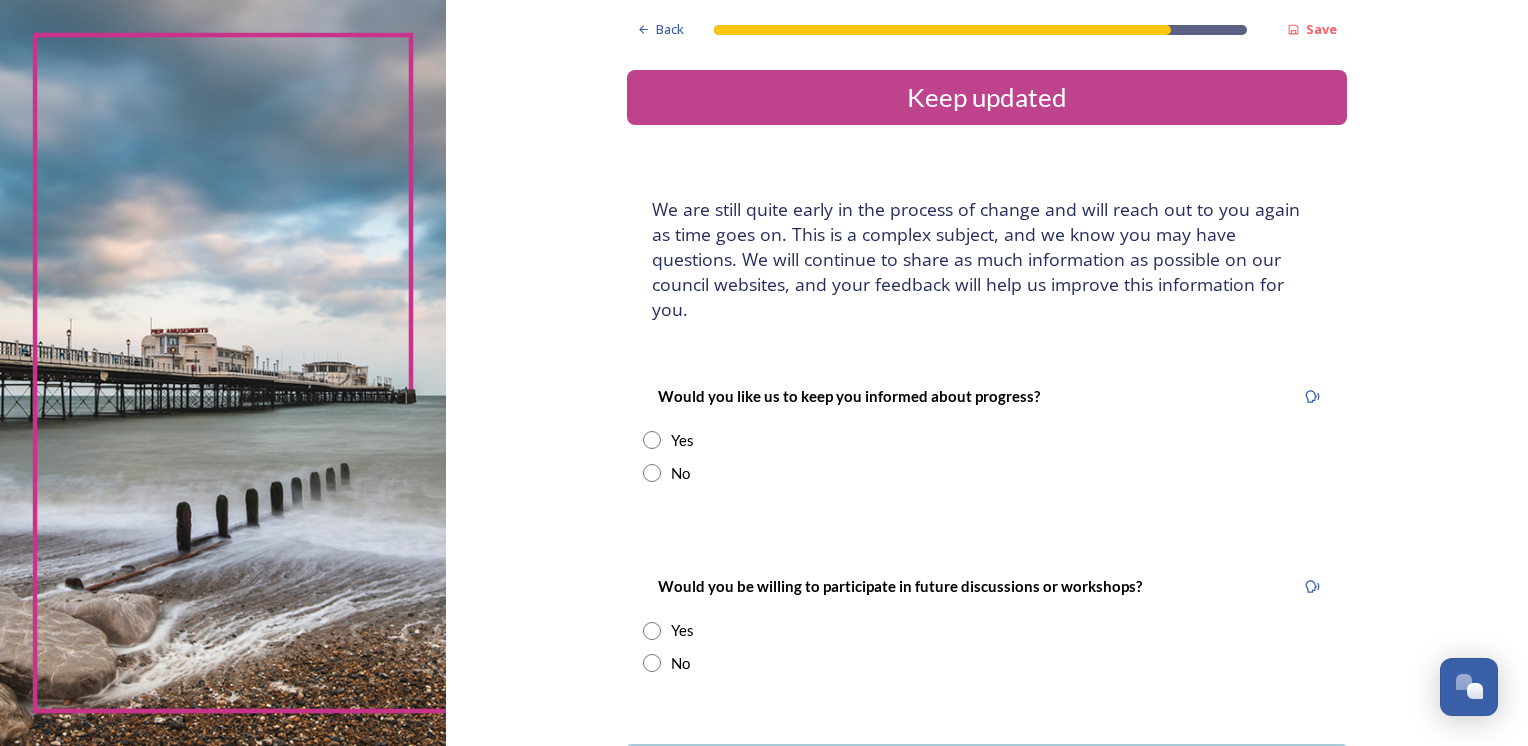 click at bounding box center (652, 473) 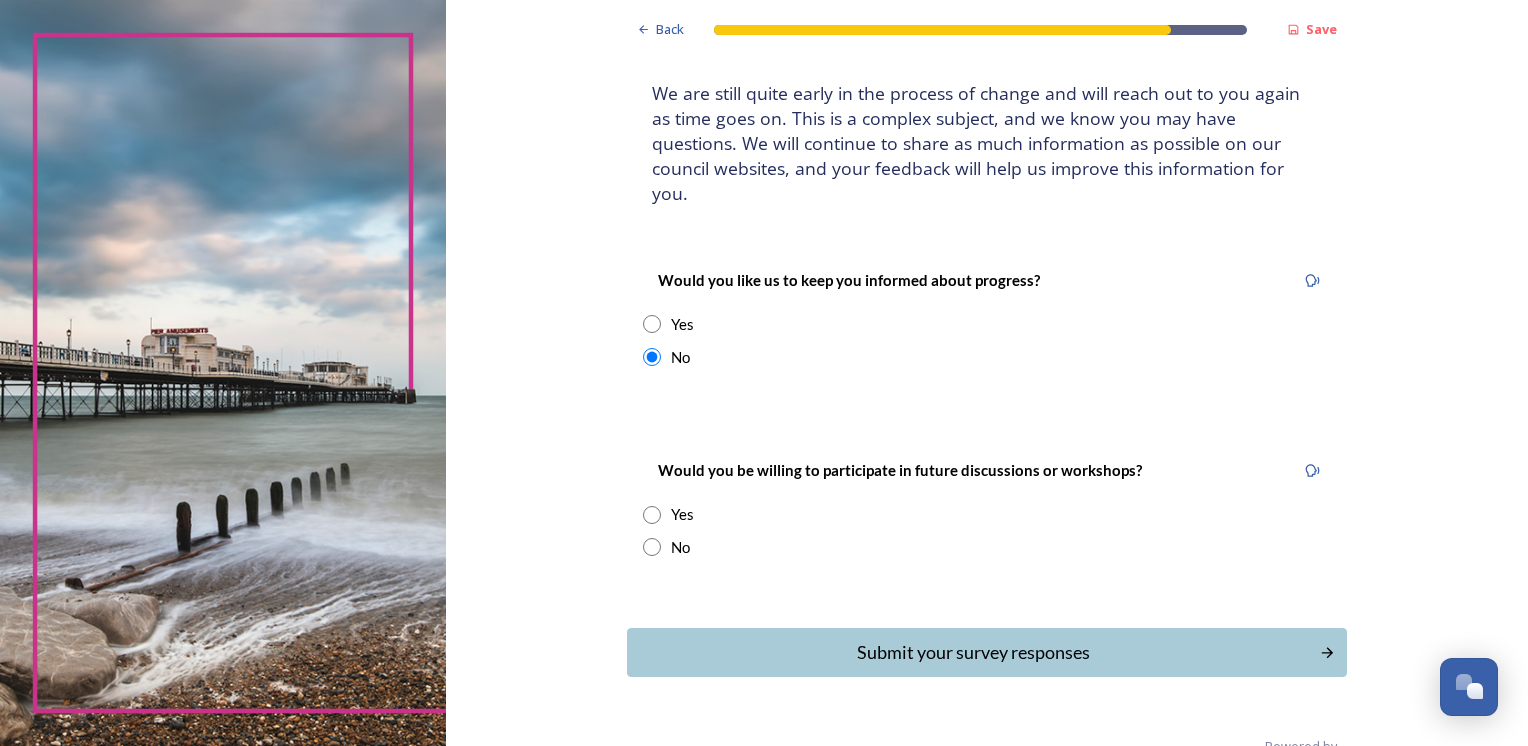 scroll, scrollTop: 137, scrollLeft: 0, axis: vertical 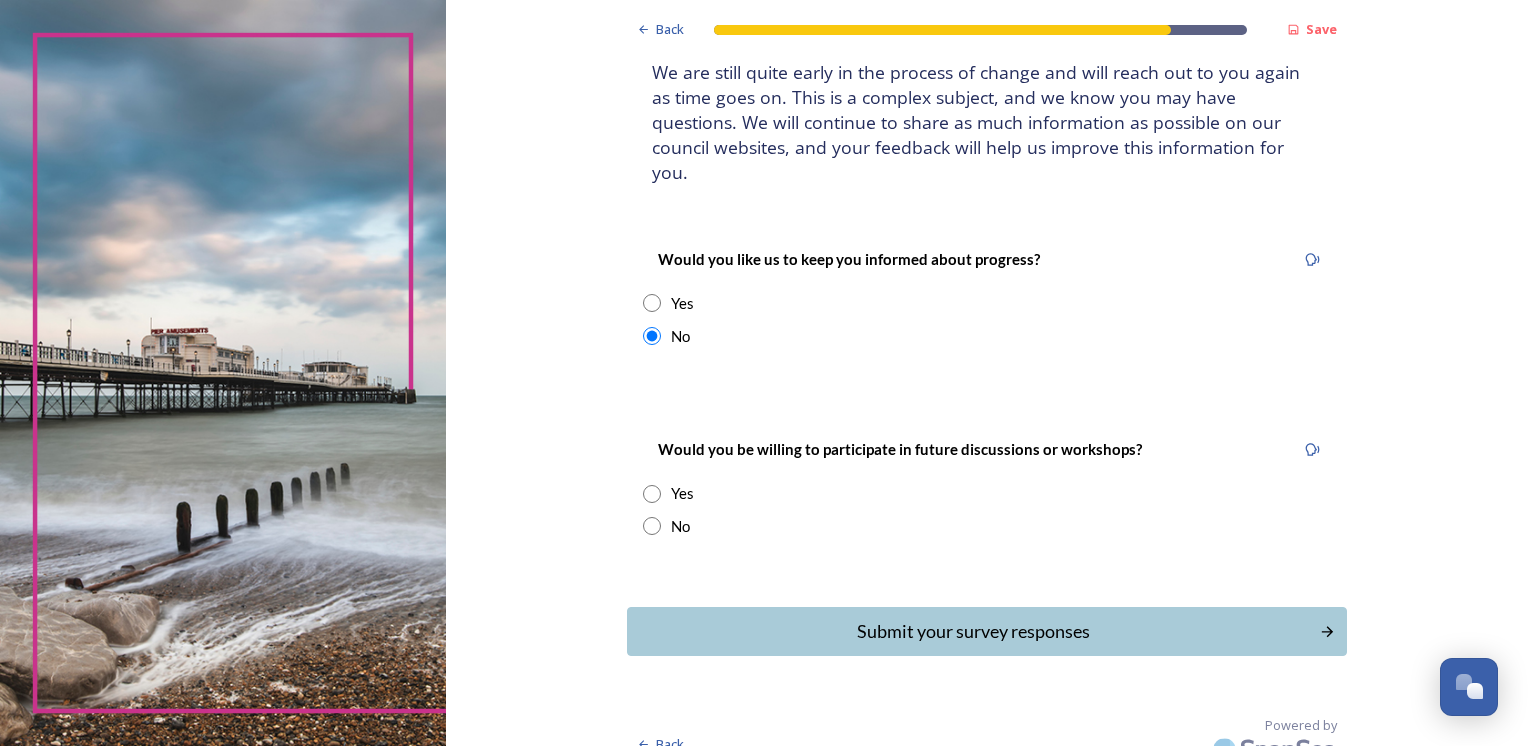 click at bounding box center [652, 526] 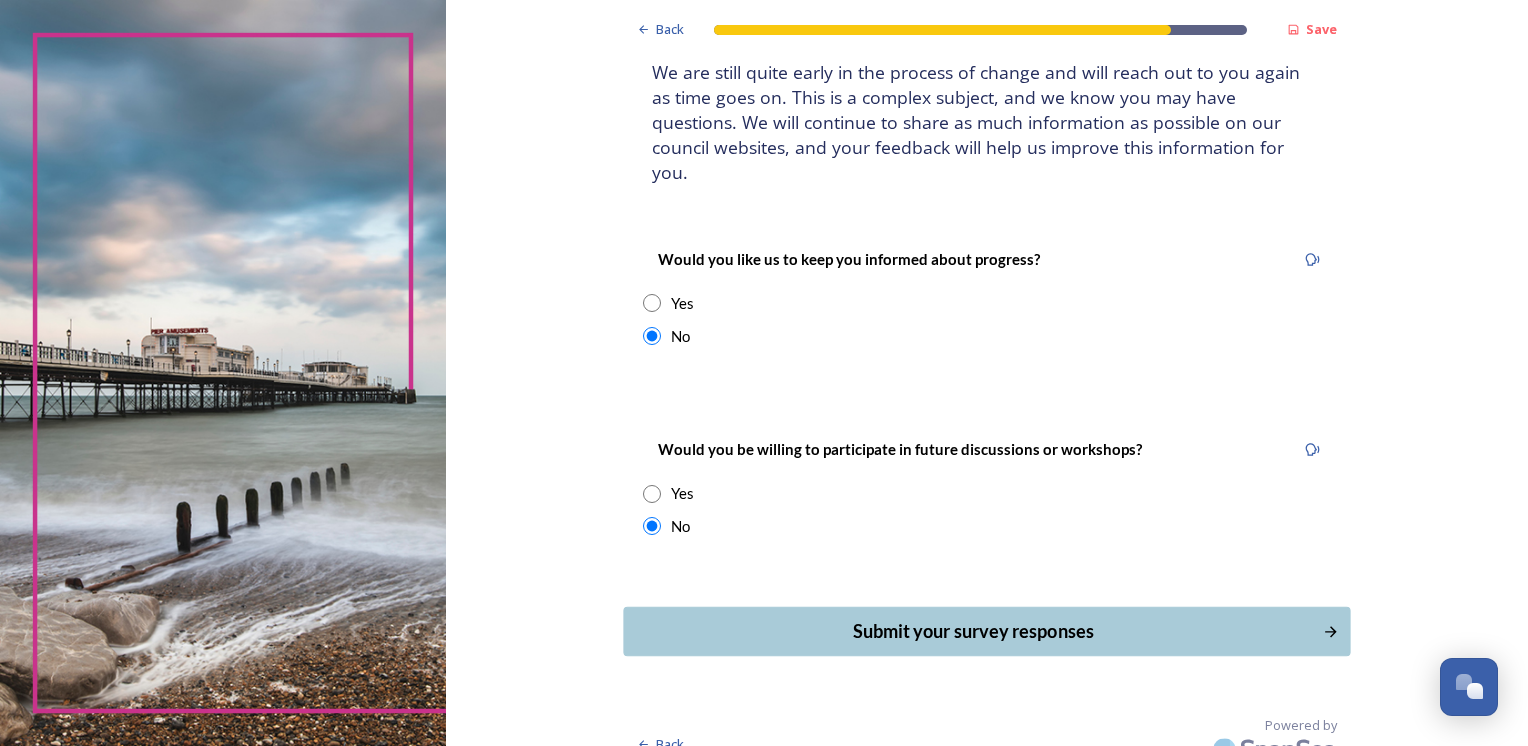 click on "Submit your survey responses" at bounding box center [972, 631] 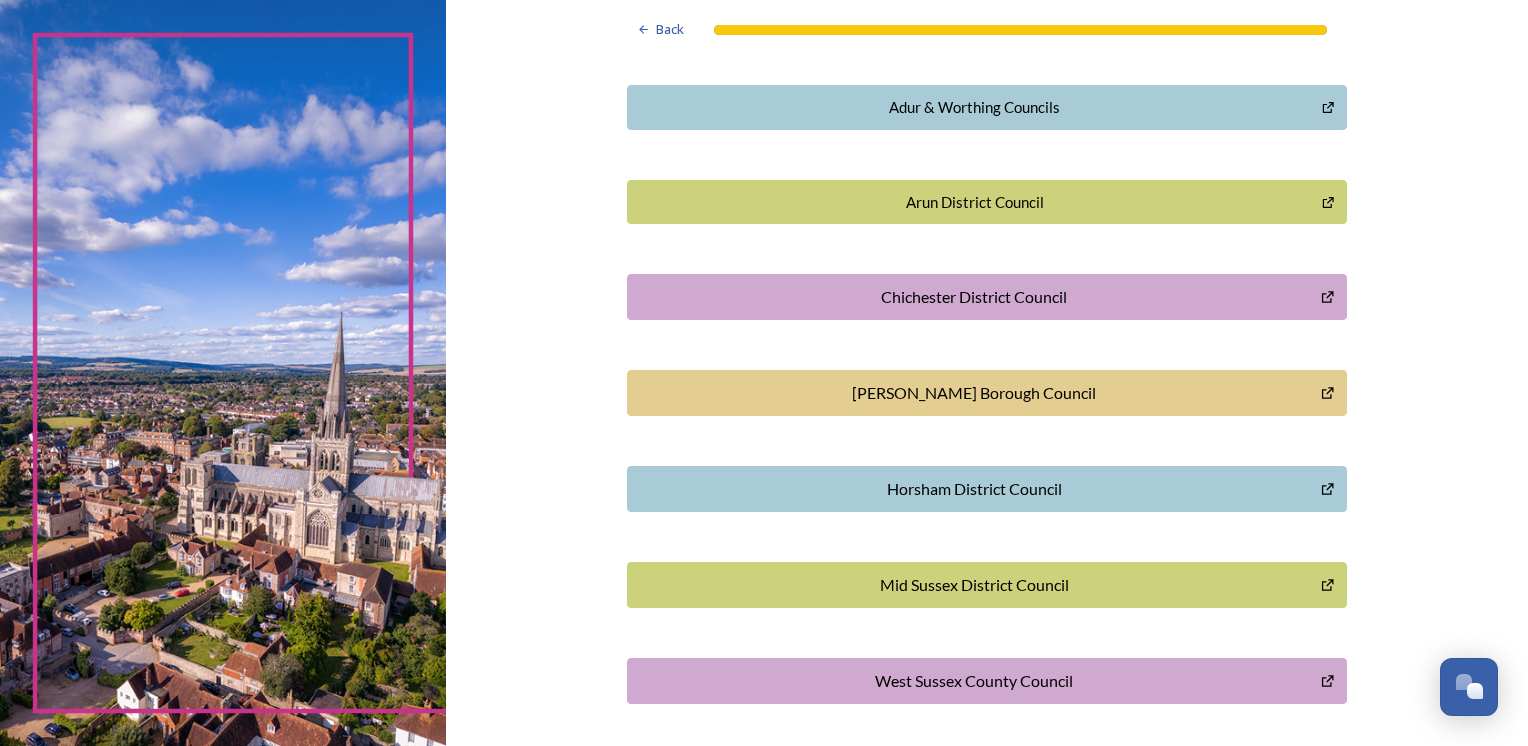 scroll, scrollTop: 500, scrollLeft: 0, axis: vertical 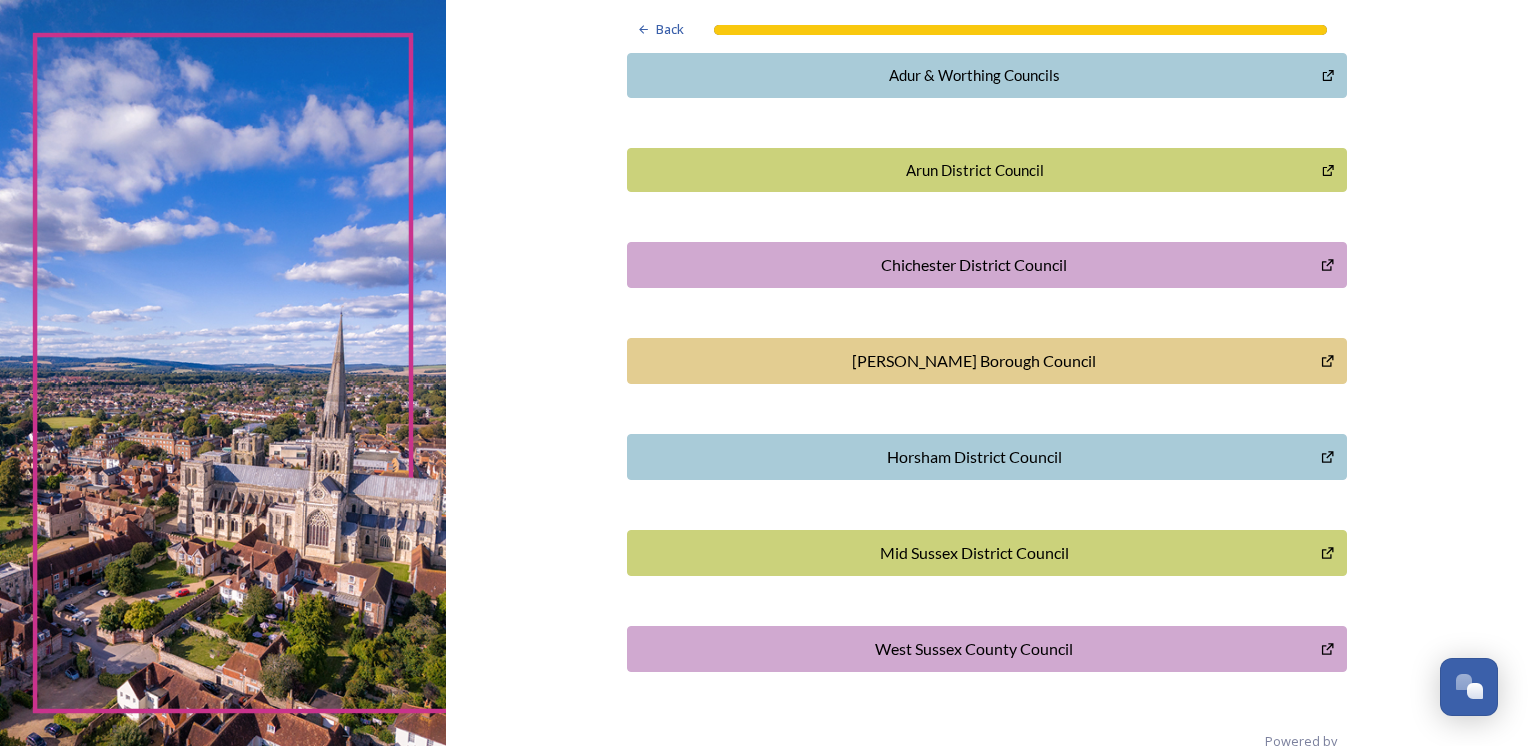 click on "Mid Sussex District Council" at bounding box center [974, 553] 